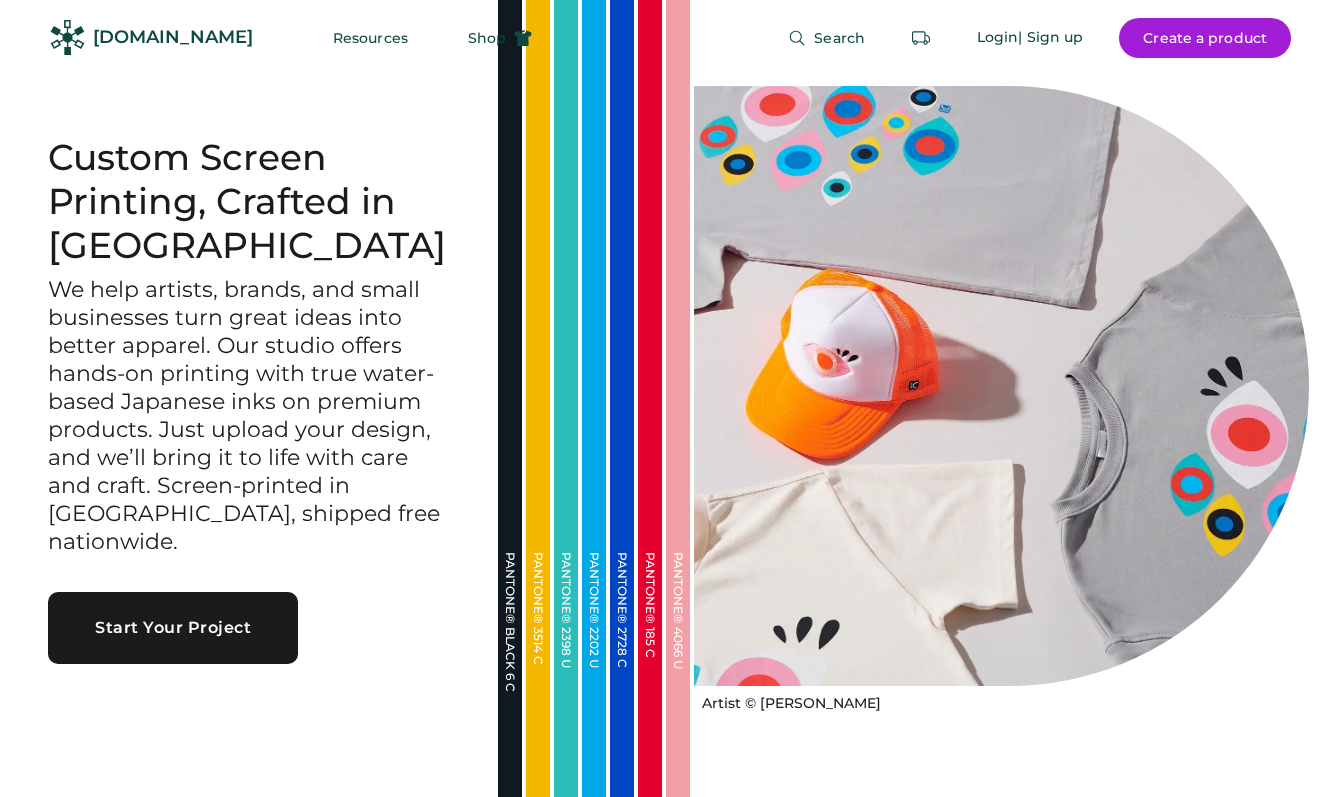 scroll, scrollTop: 0, scrollLeft: 0, axis: both 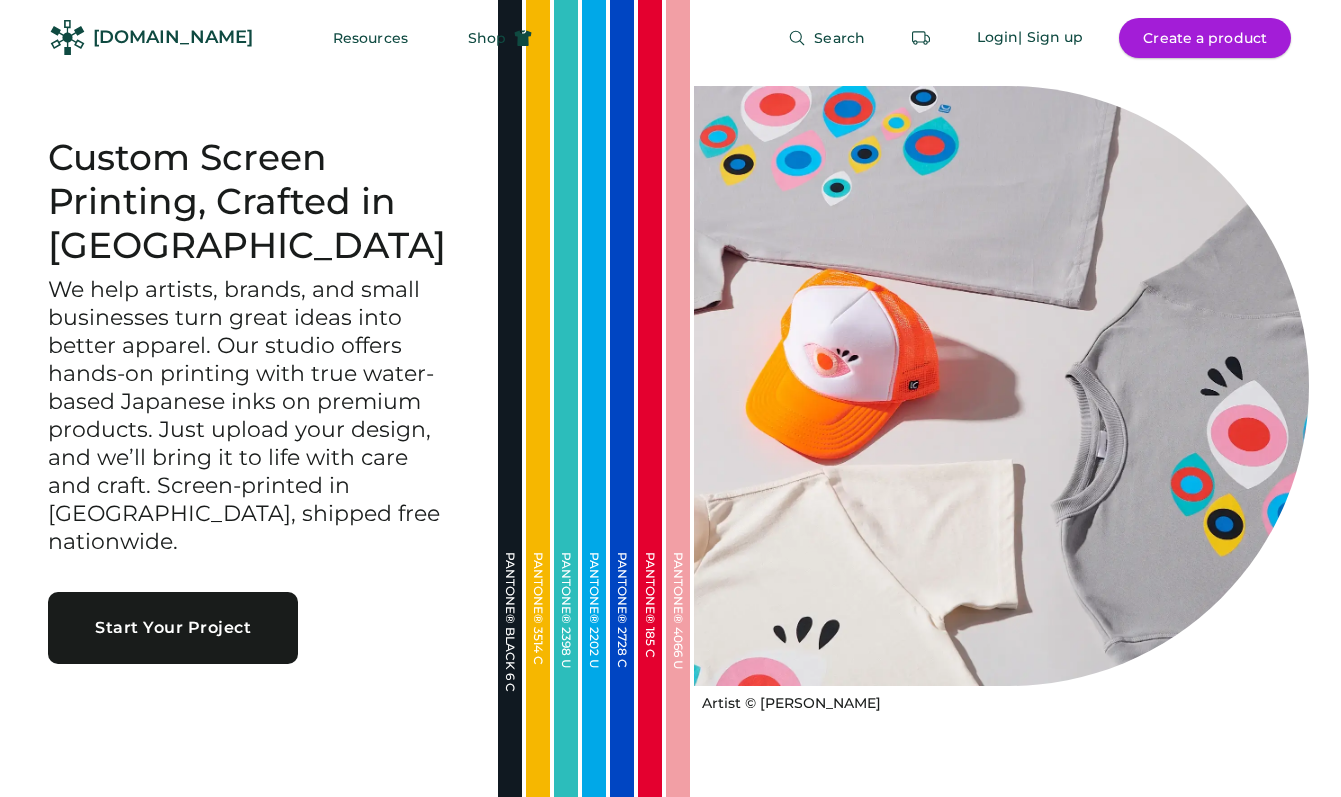 click on "Create a product" at bounding box center (1205, 38) 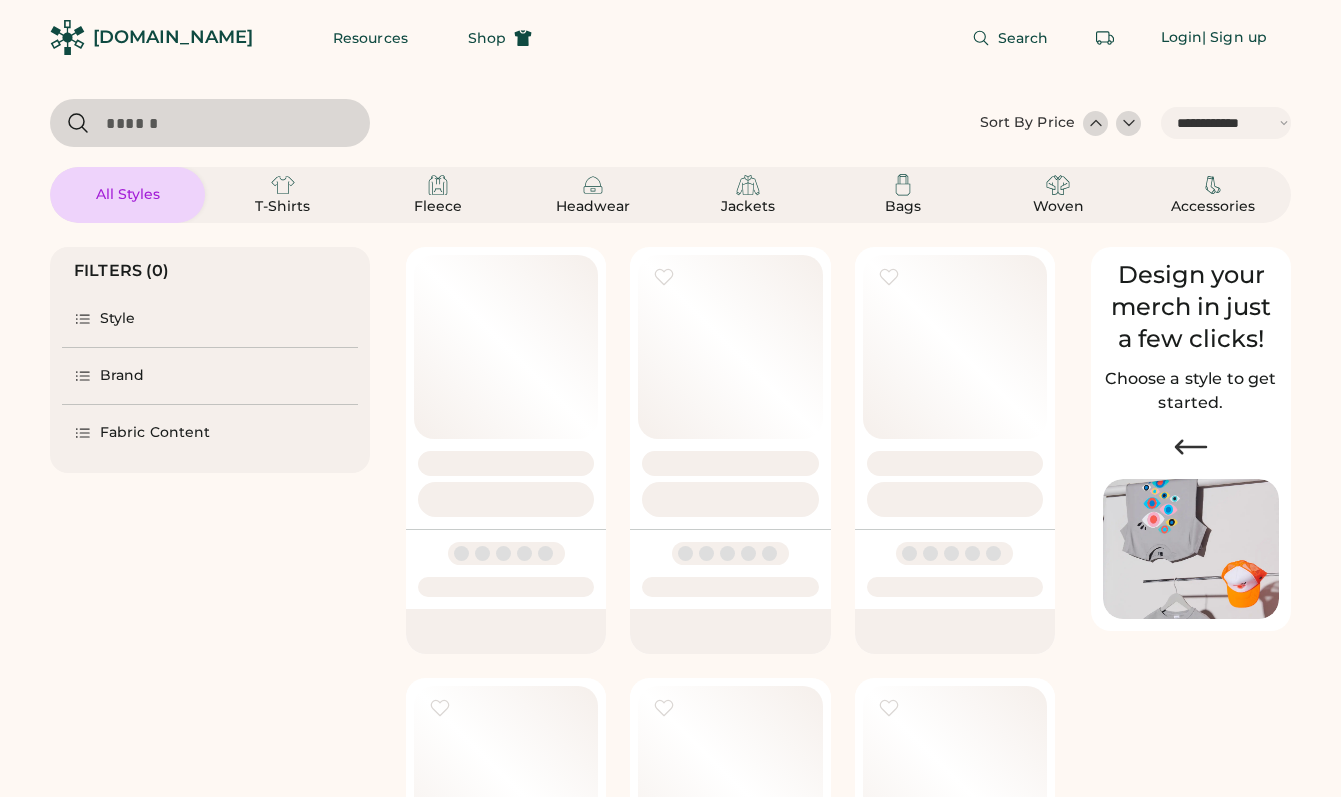 select on "*****" 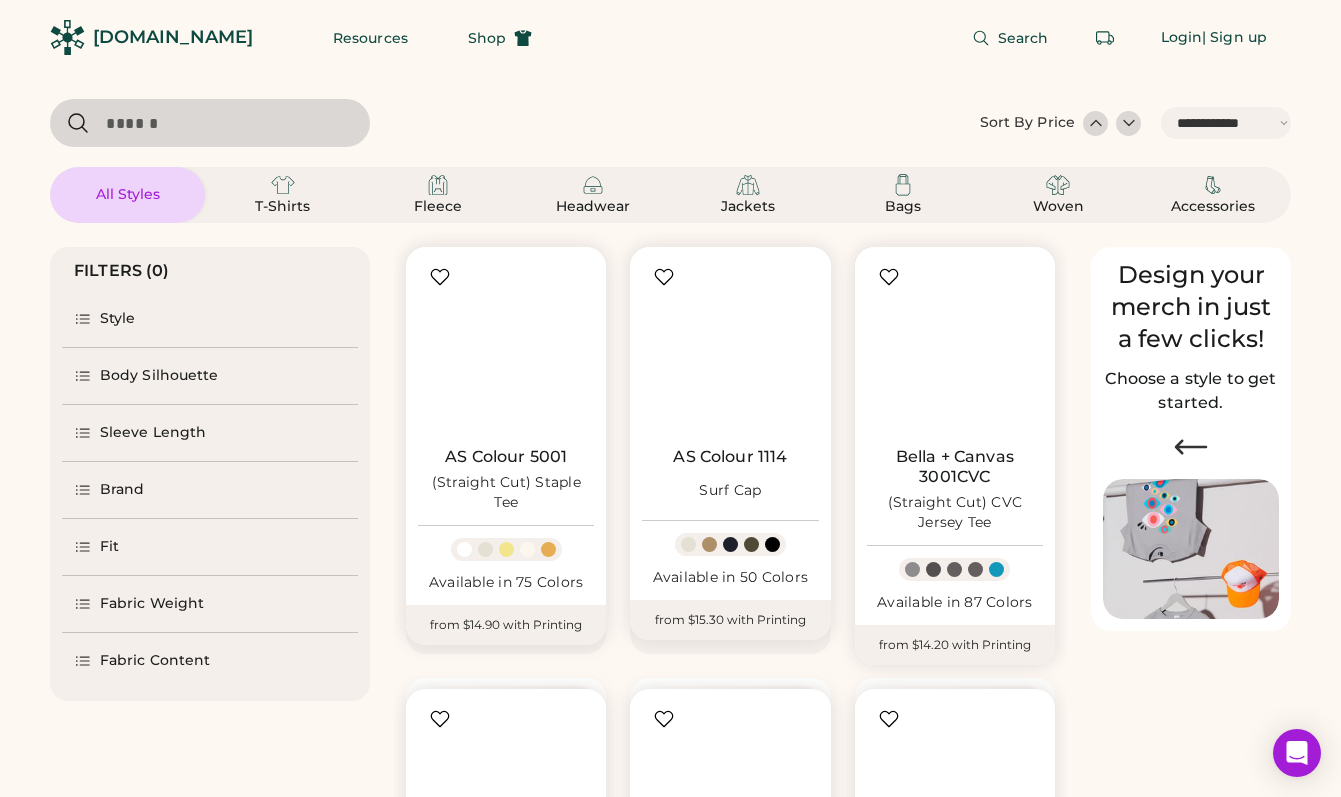 scroll, scrollTop: 0, scrollLeft: 0, axis: both 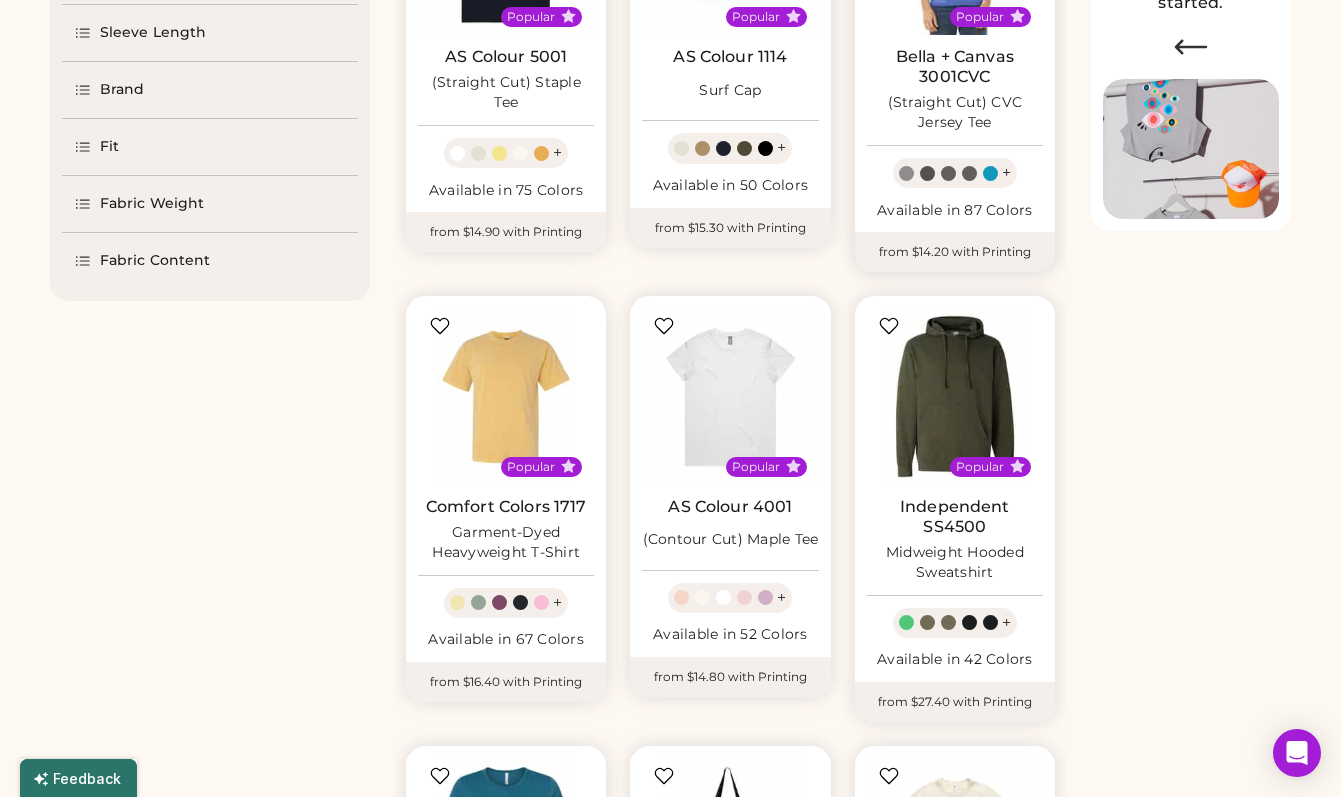select on "*****" 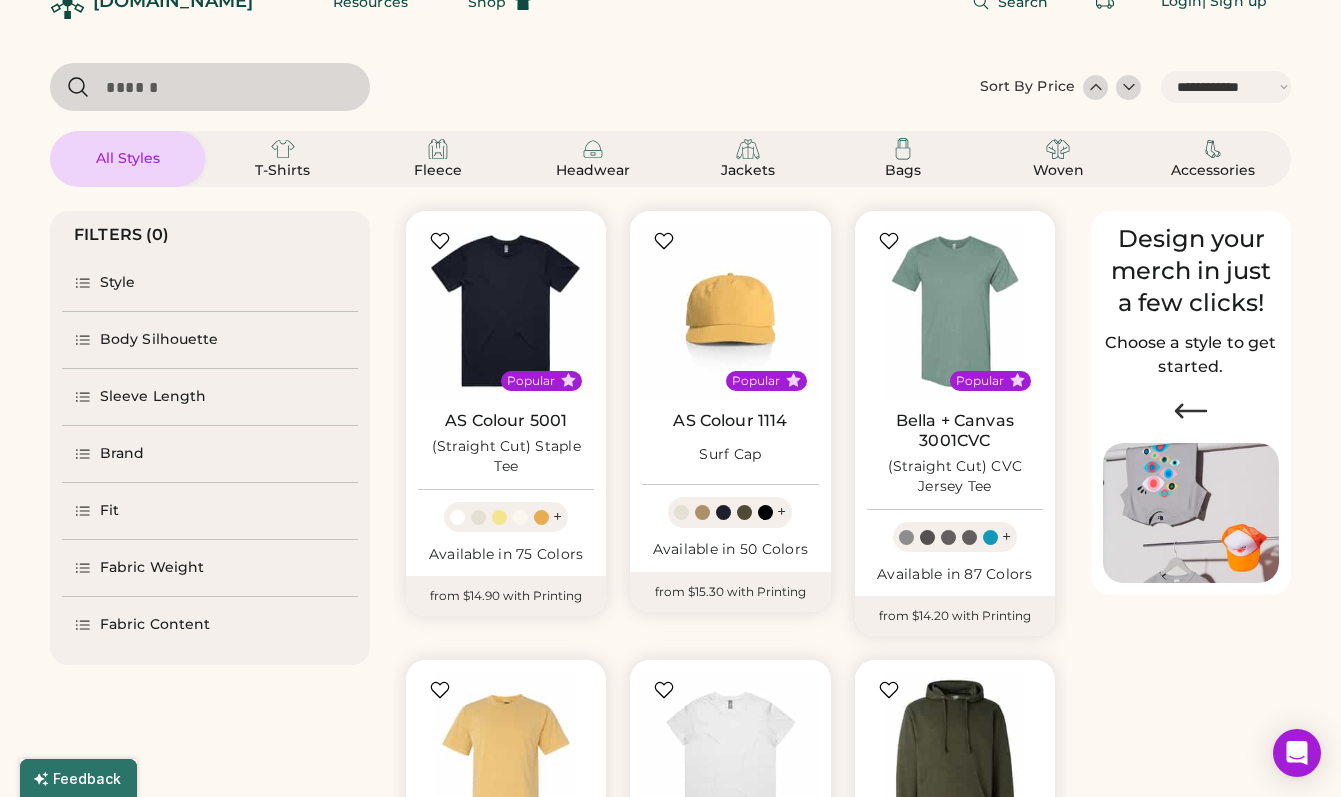 scroll, scrollTop: 0, scrollLeft: 0, axis: both 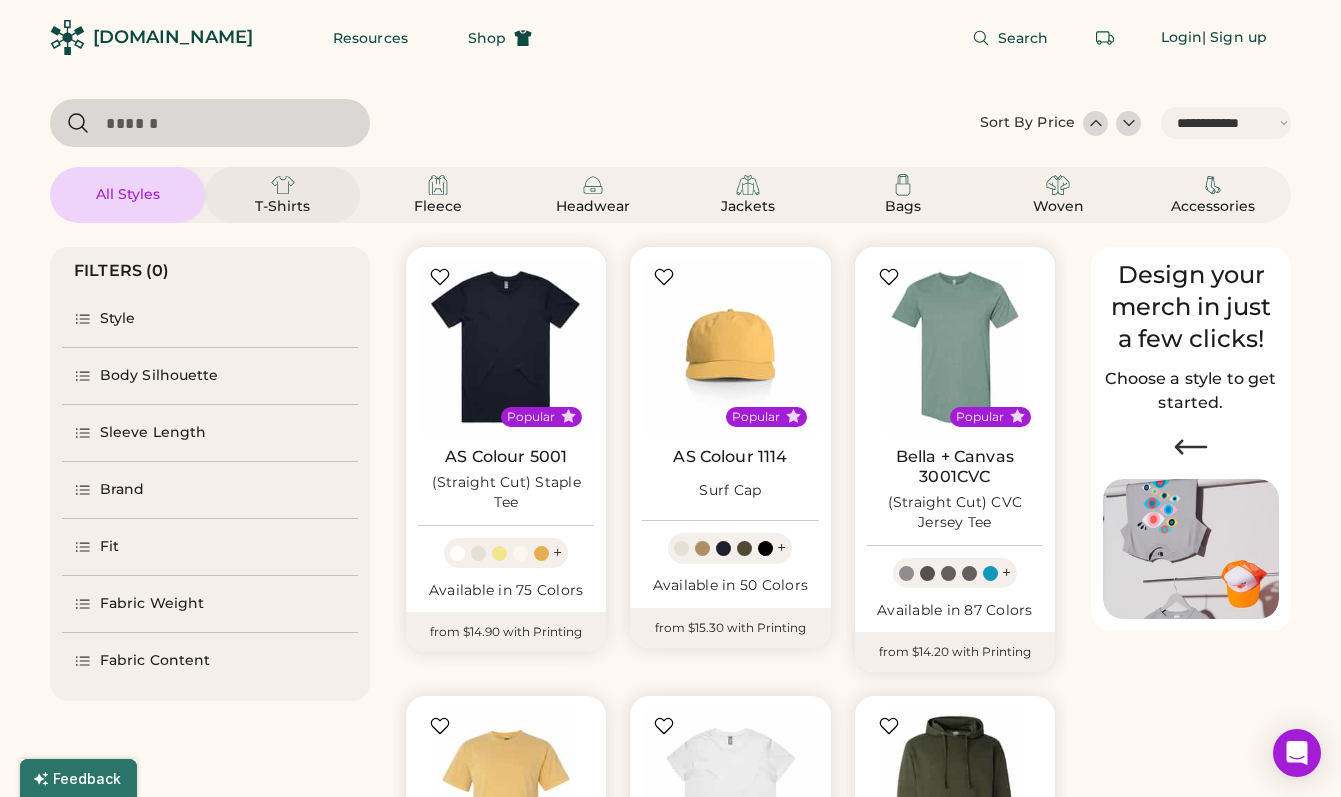 click on "T-Shirts" at bounding box center (283, 207) 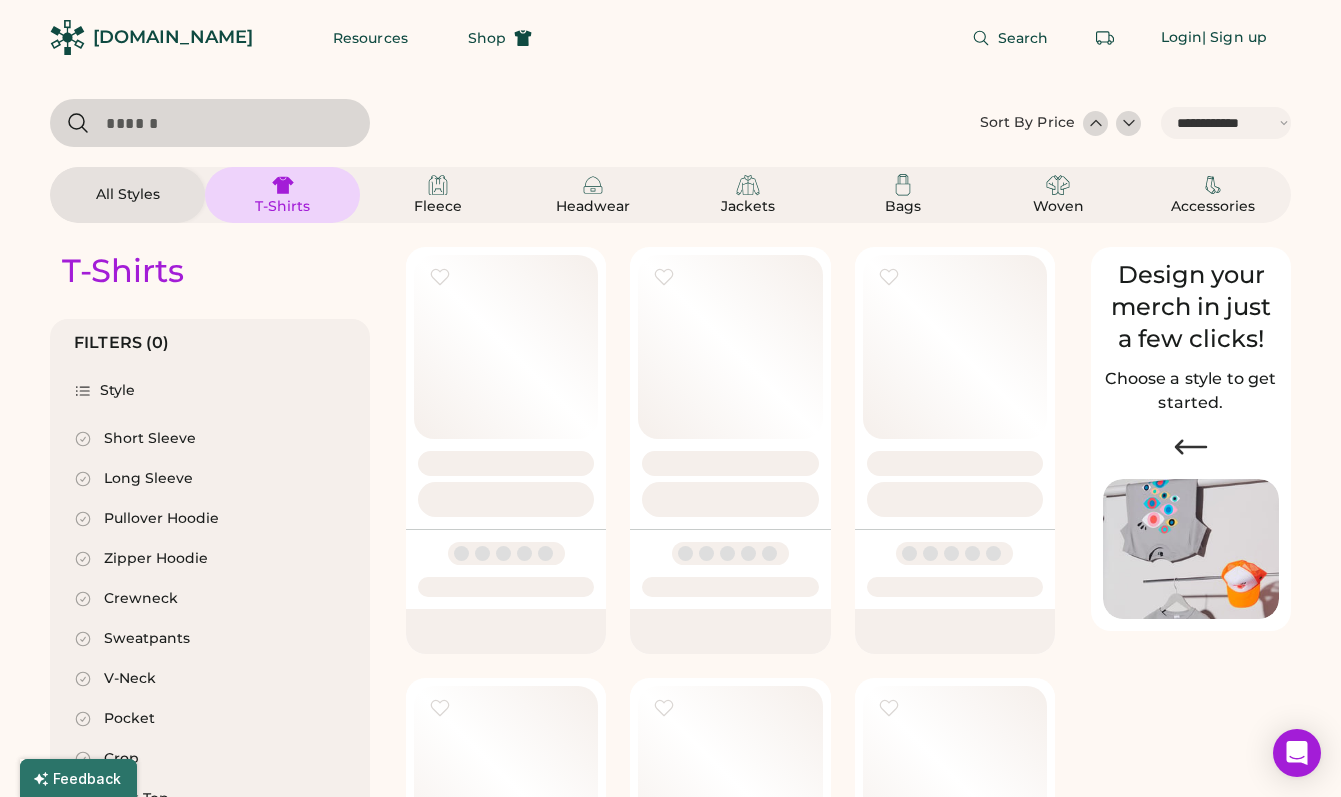 click on "Short Sleeve" at bounding box center (150, 439) 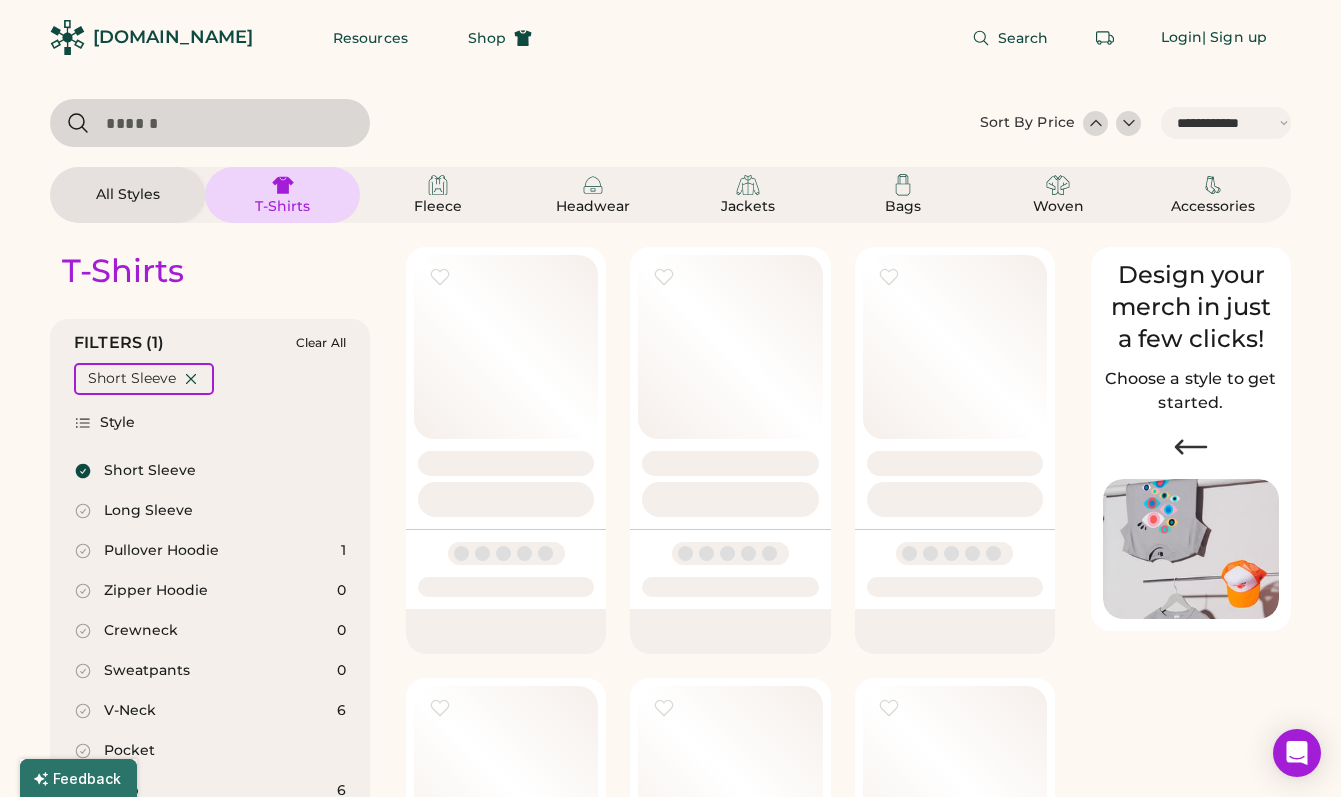 select on "*" 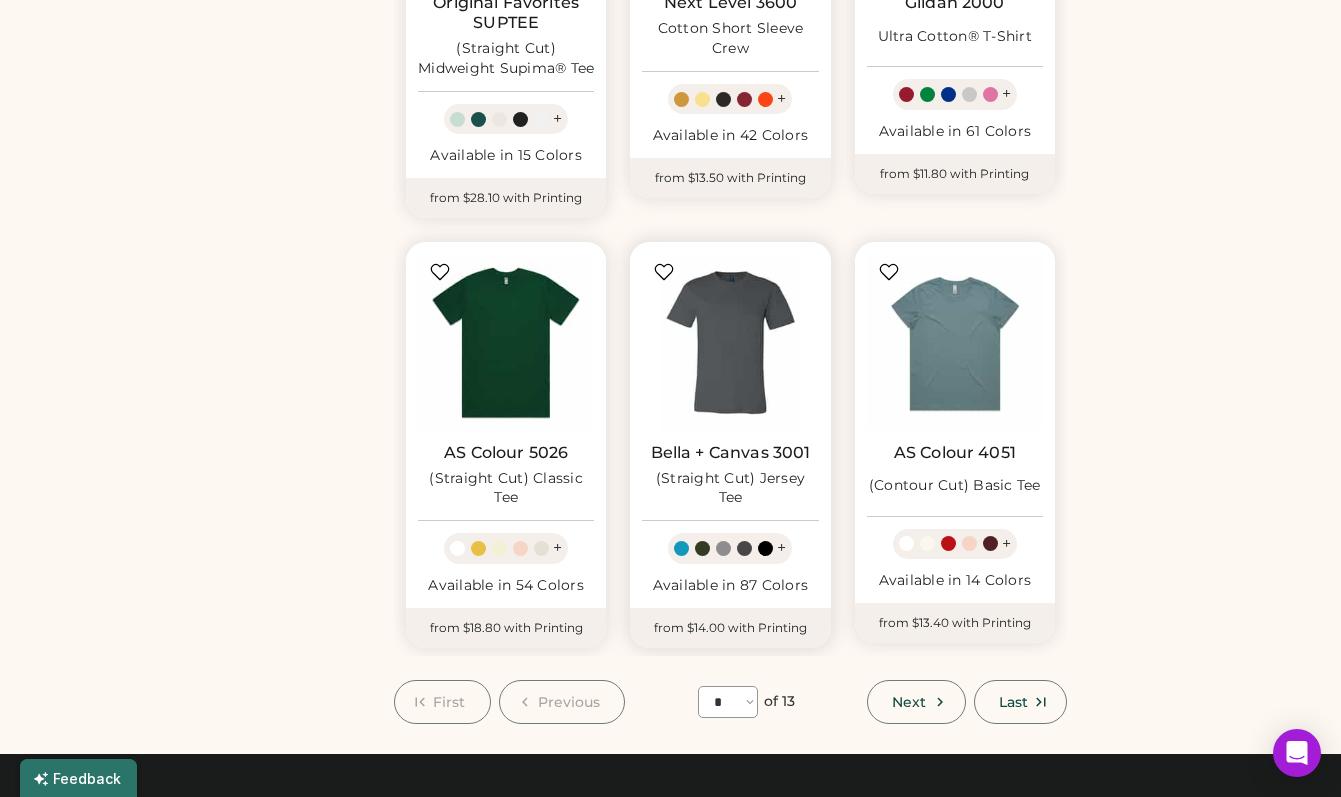 scroll, scrollTop: 1400, scrollLeft: 0, axis: vertical 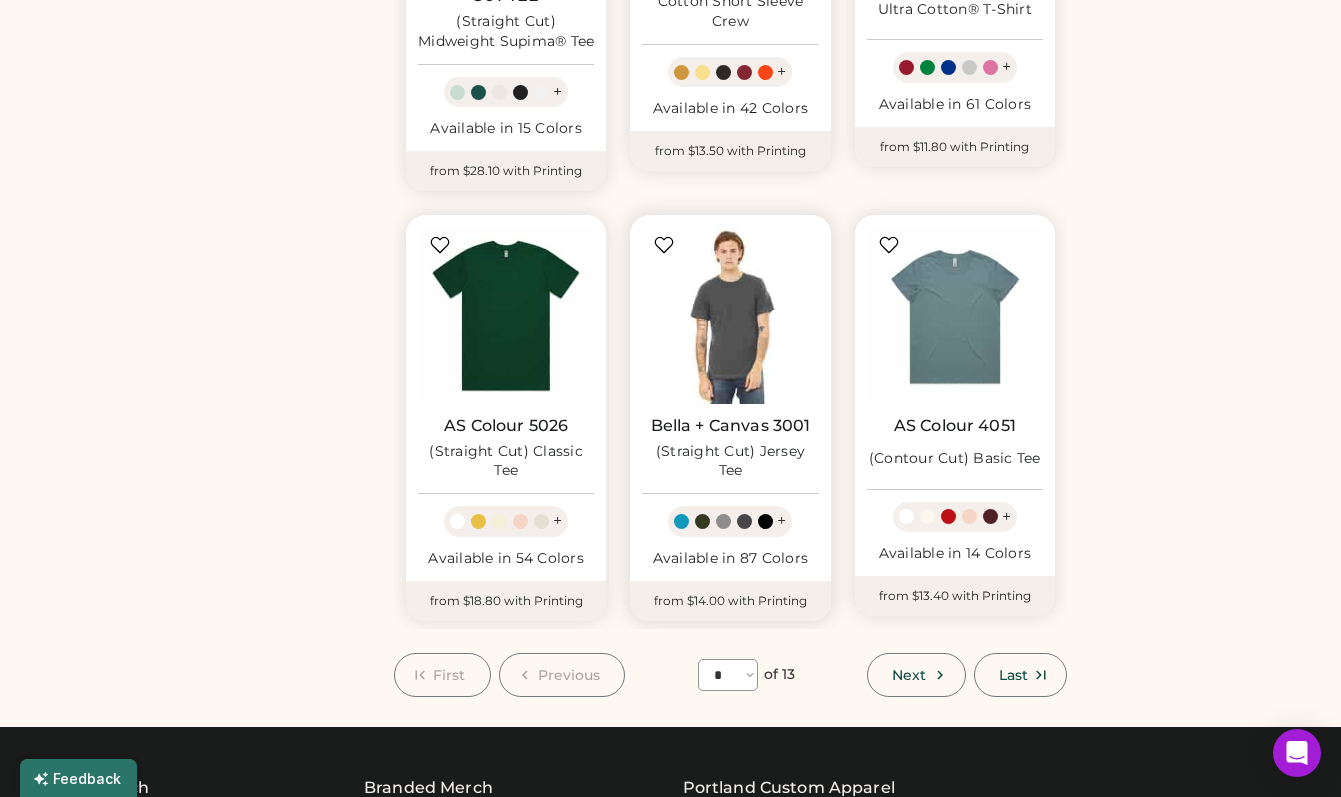 click at bounding box center [730, 315] 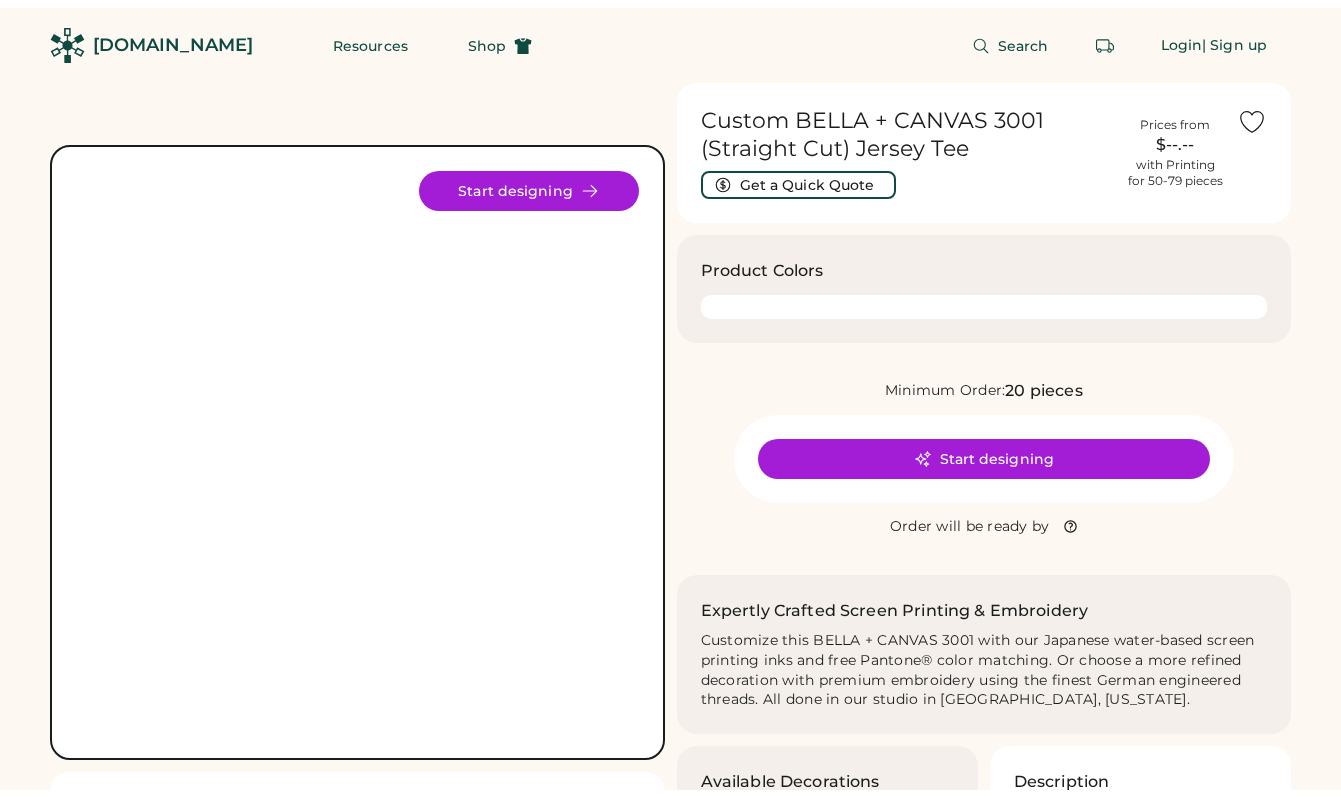 scroll, scrollTop: 0, scrollLeft: 0, axis: both 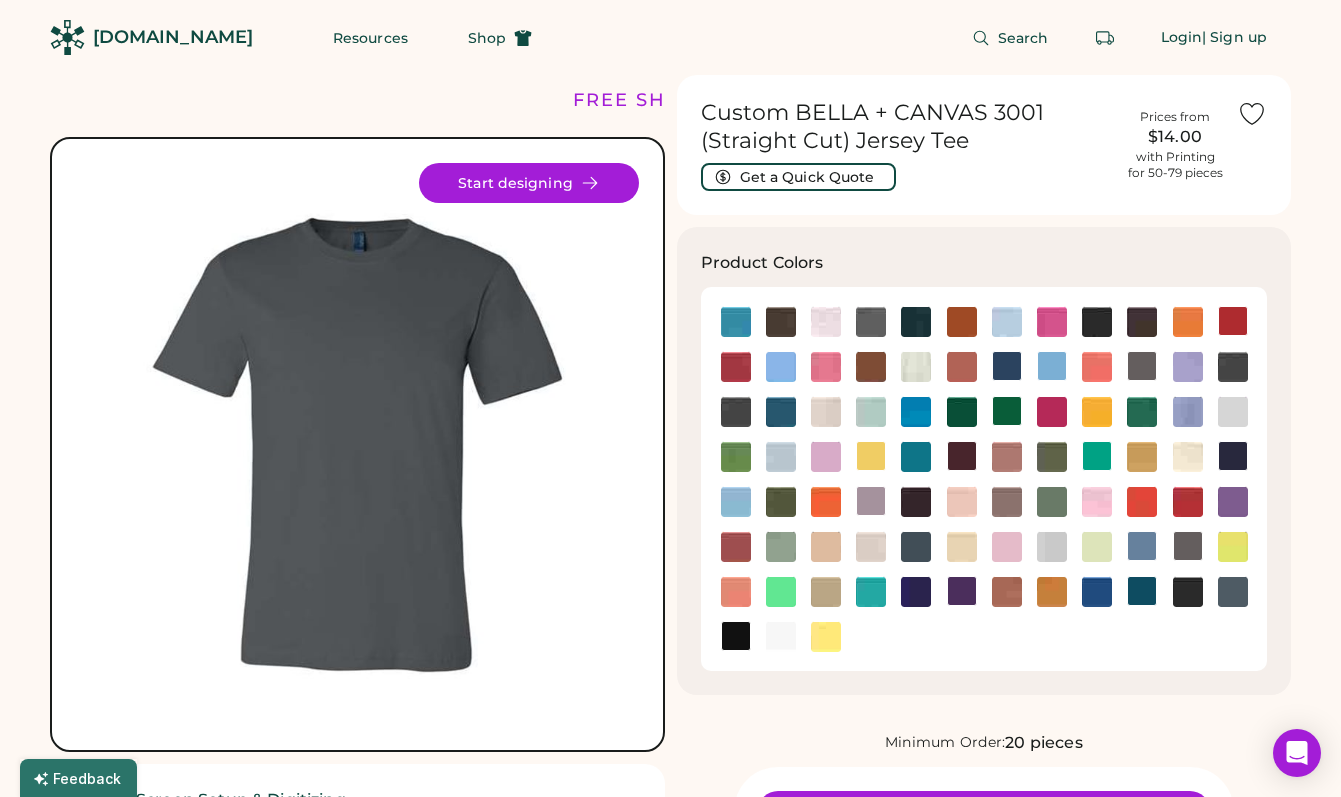 click on "with Printing
for 50-79 pieces" at bounding box center (1175, 165) 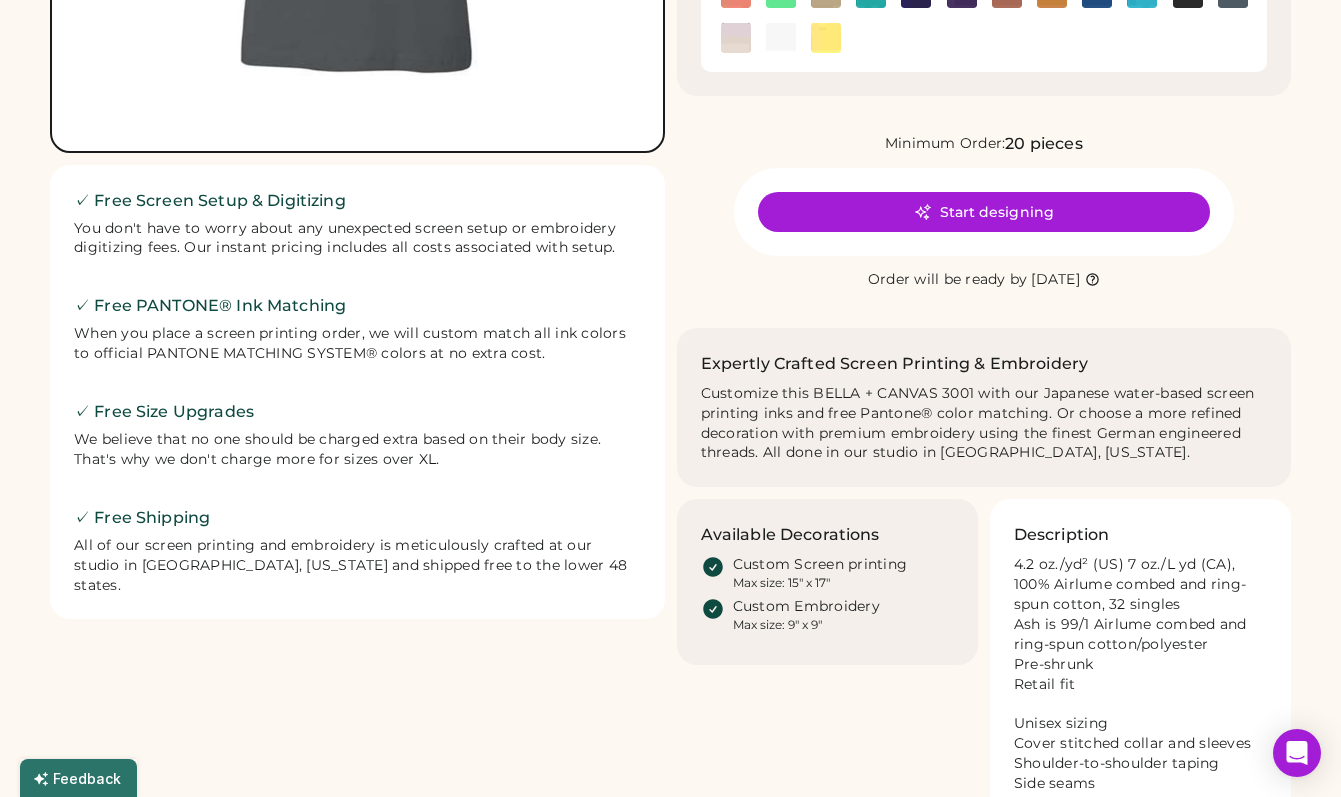 scroll, scrollTop: 600, scrollLeft: 0, axis: vertical 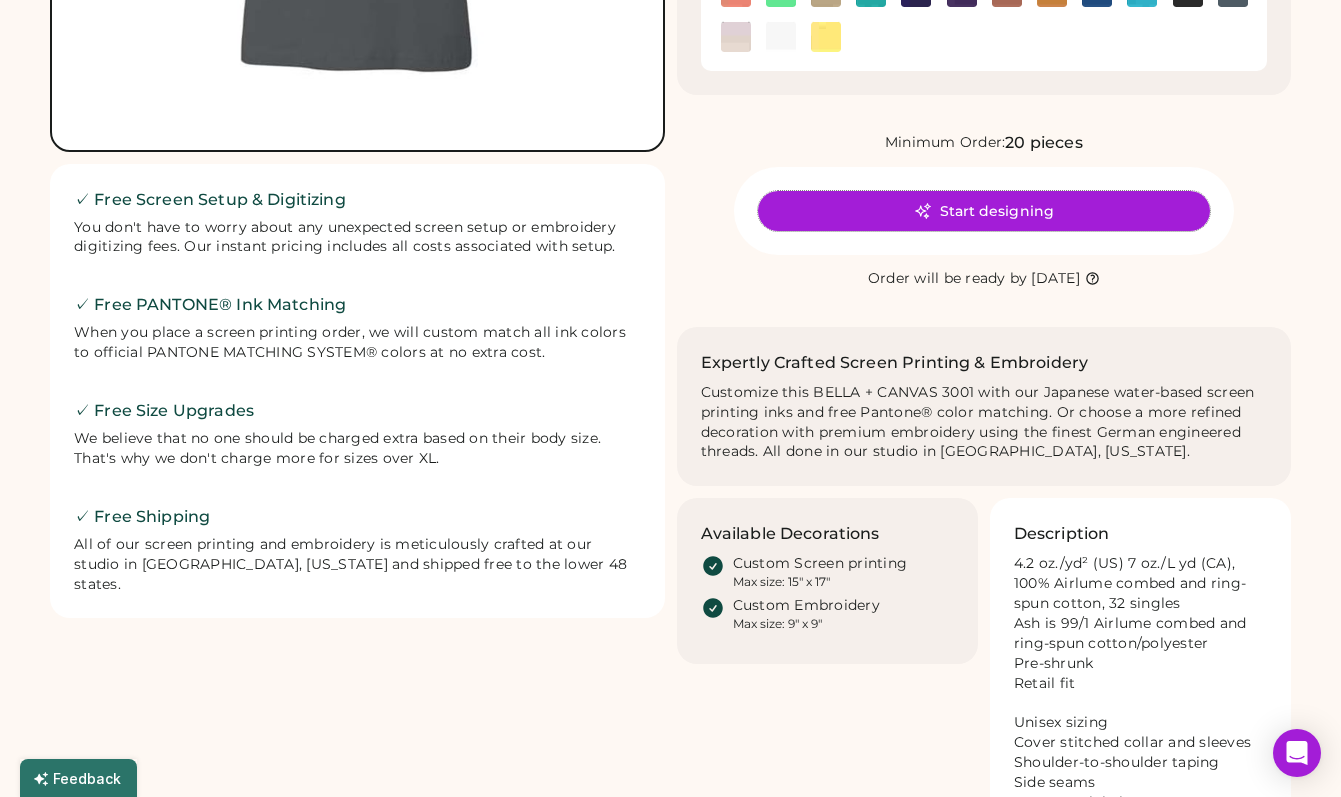 click on "Start designing" at bounding box center (984, 211) 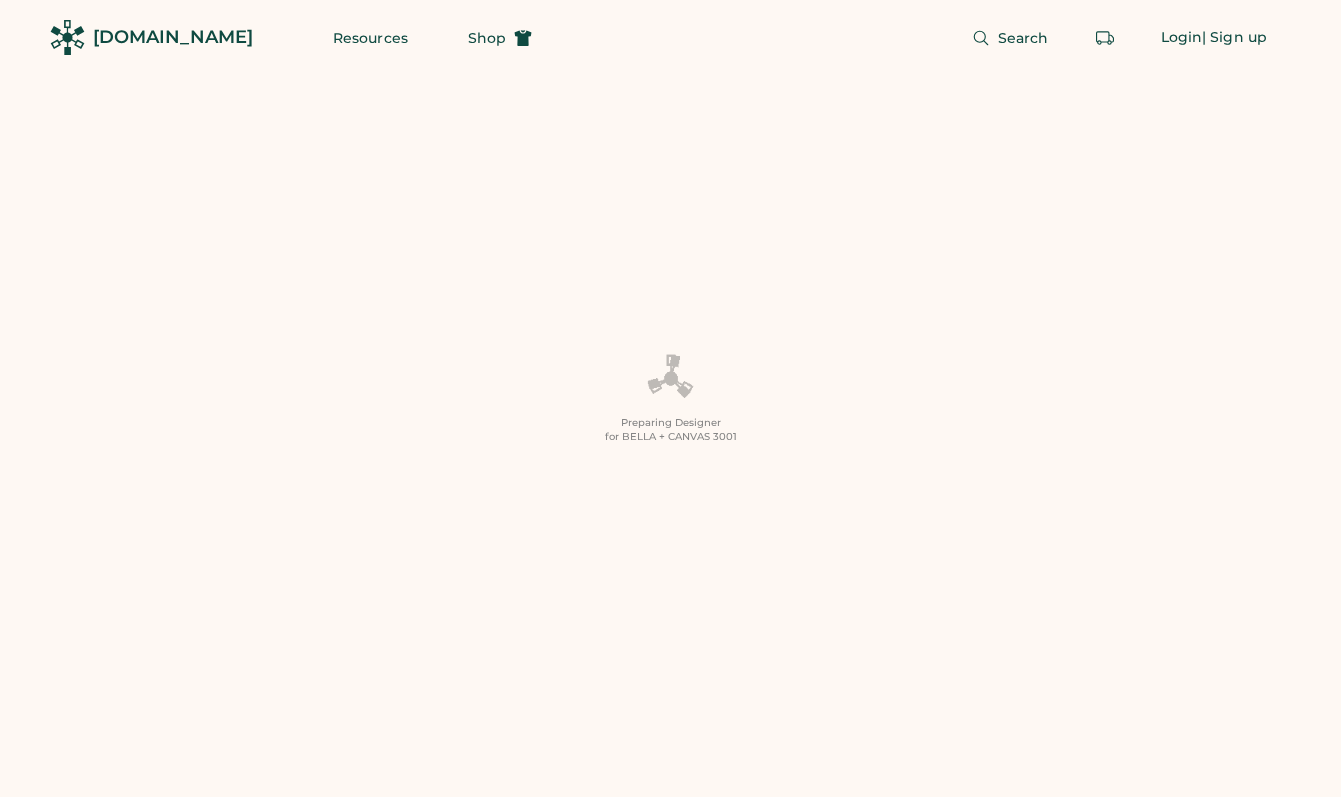 scroll, scrollTop: 0, scrollLeft: 0, axis: both 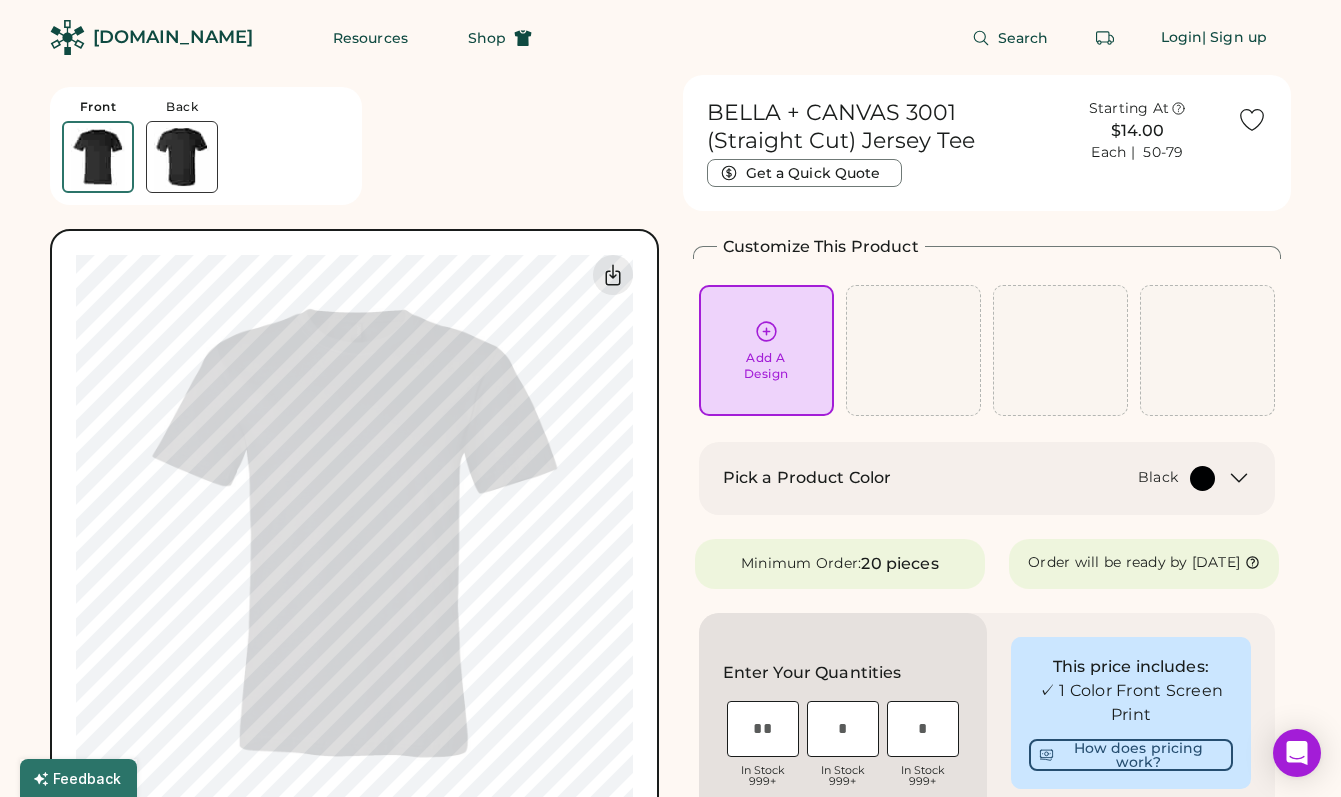 click on "Add A
Design" at bounding box center (766, 366) 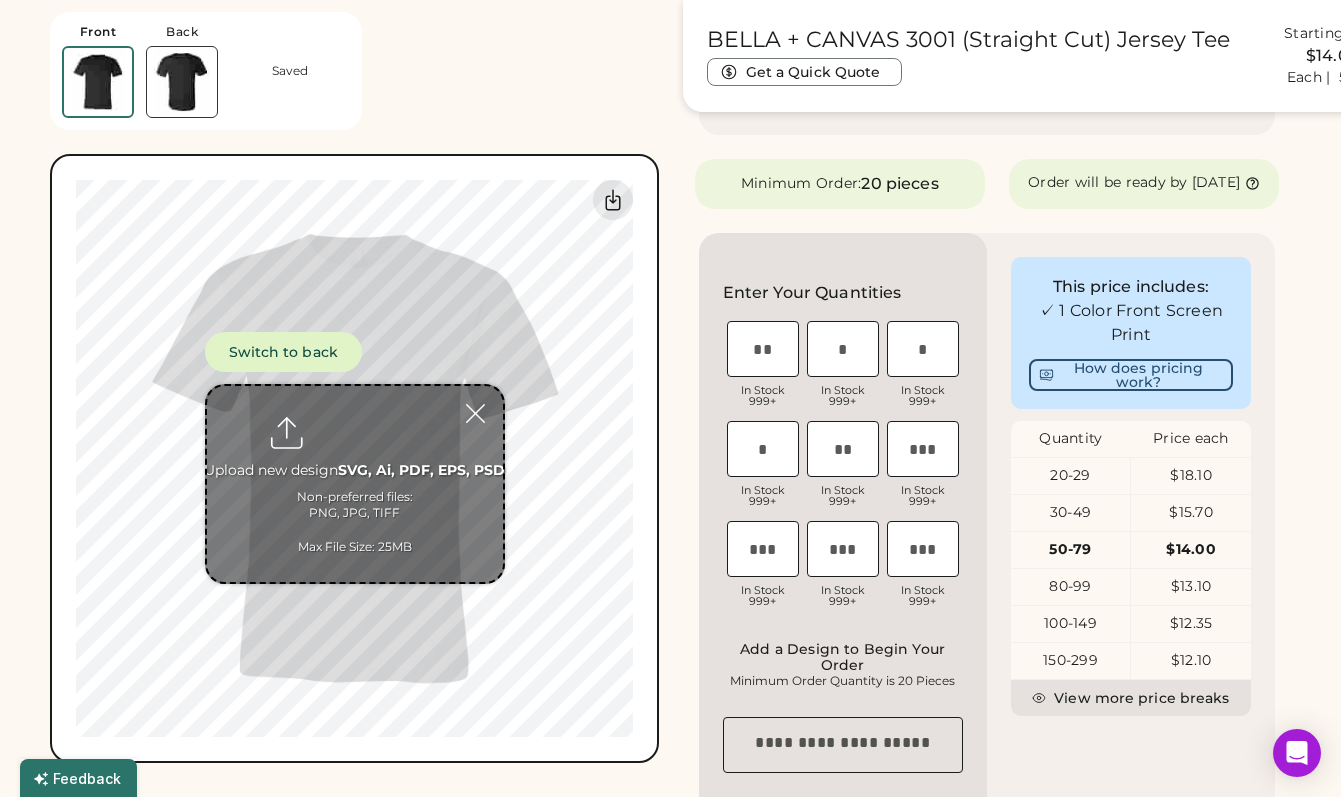 scroll, scrollTop: 375, scrollLeft: 0, axis: vertical 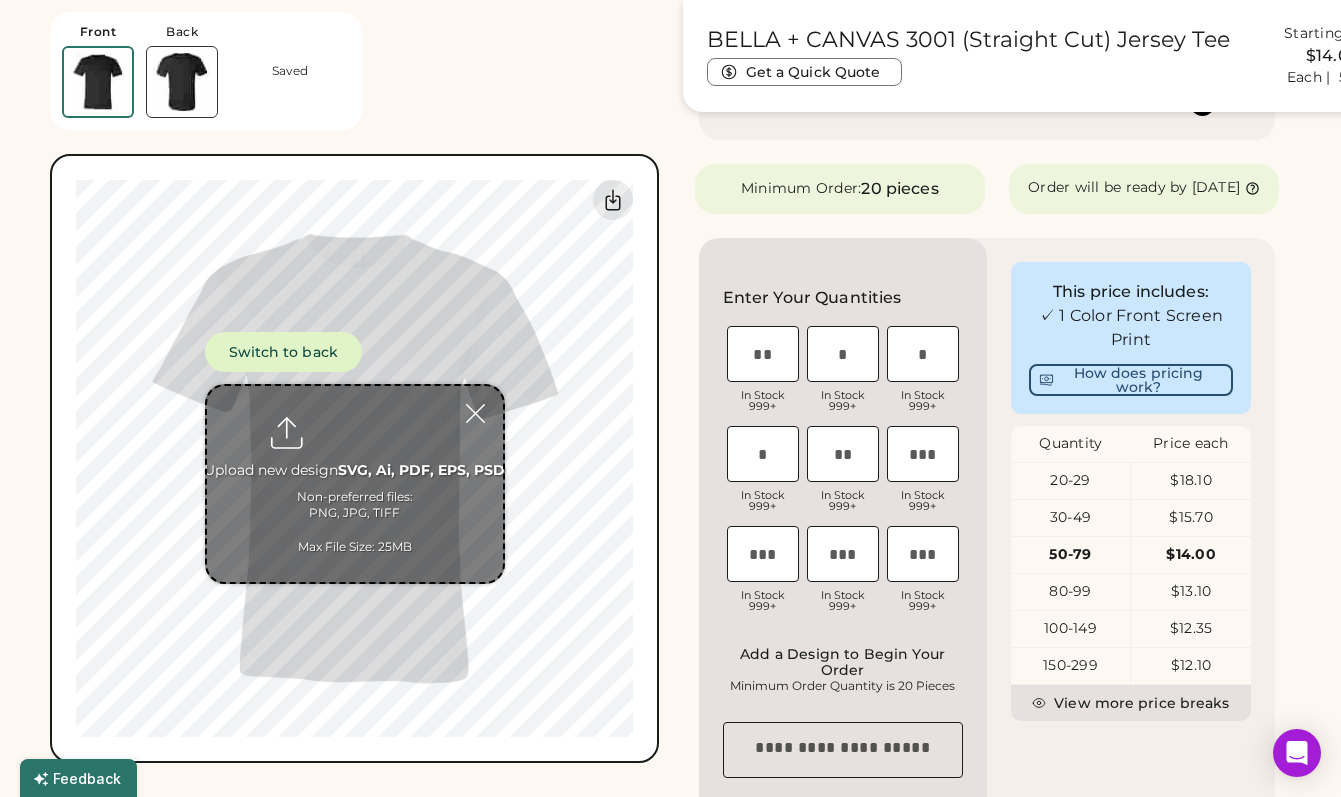 click at bounding box center (843, 354) 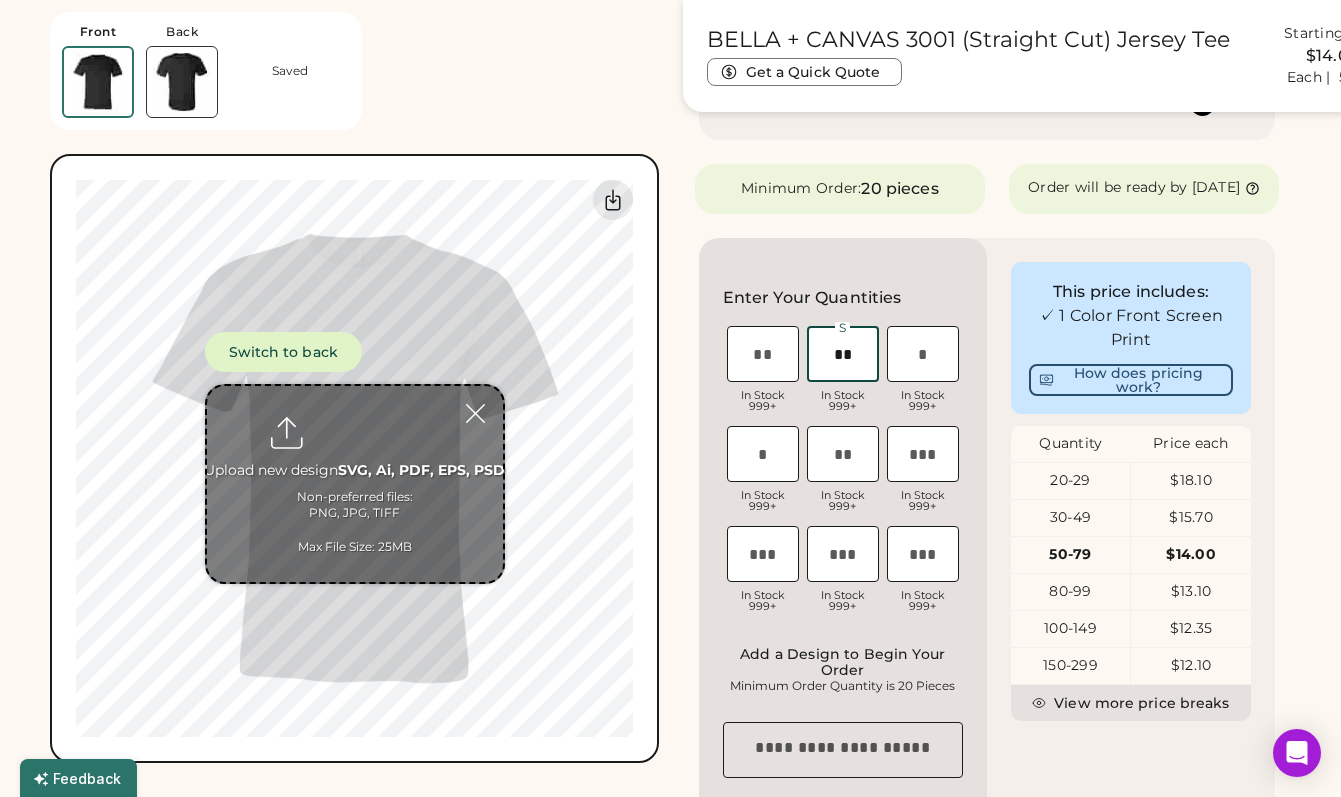 type on "**" 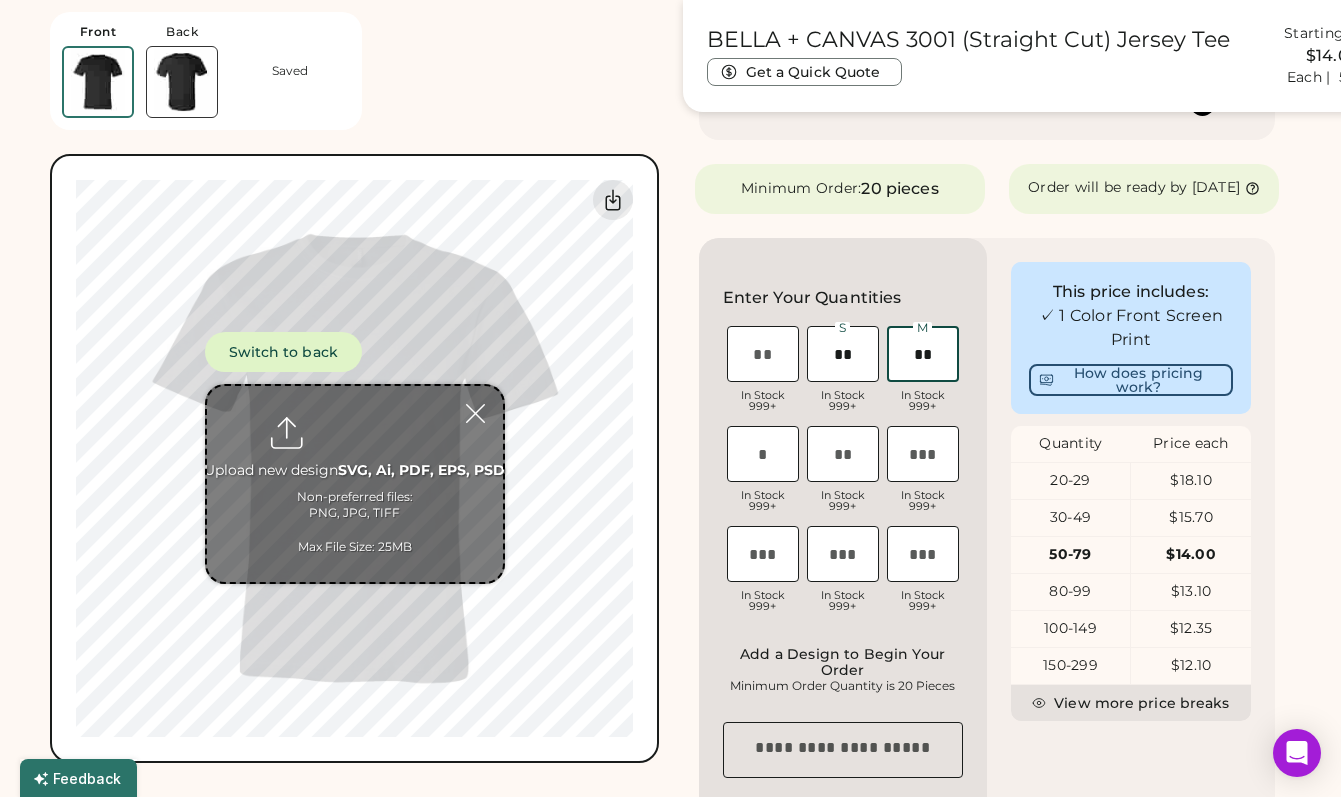 type on "**" 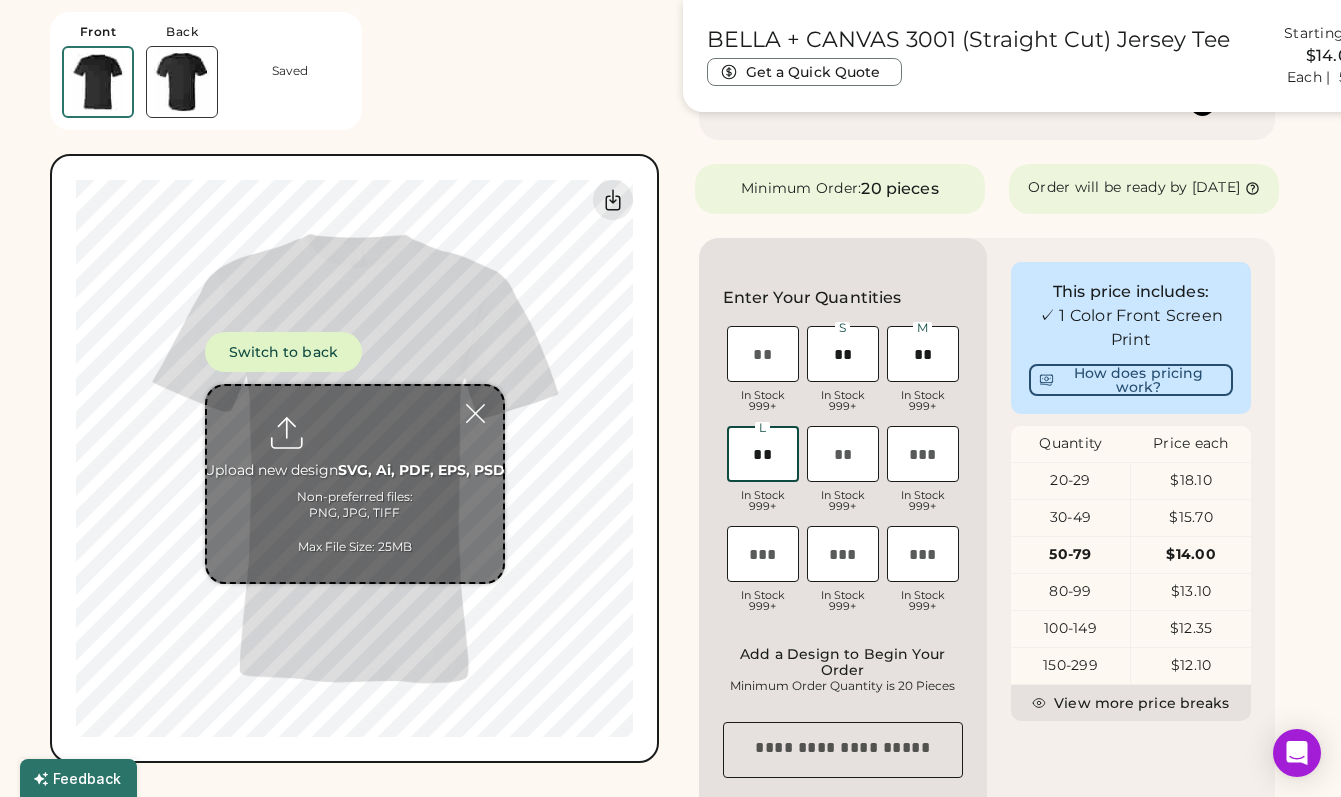 type on "**" 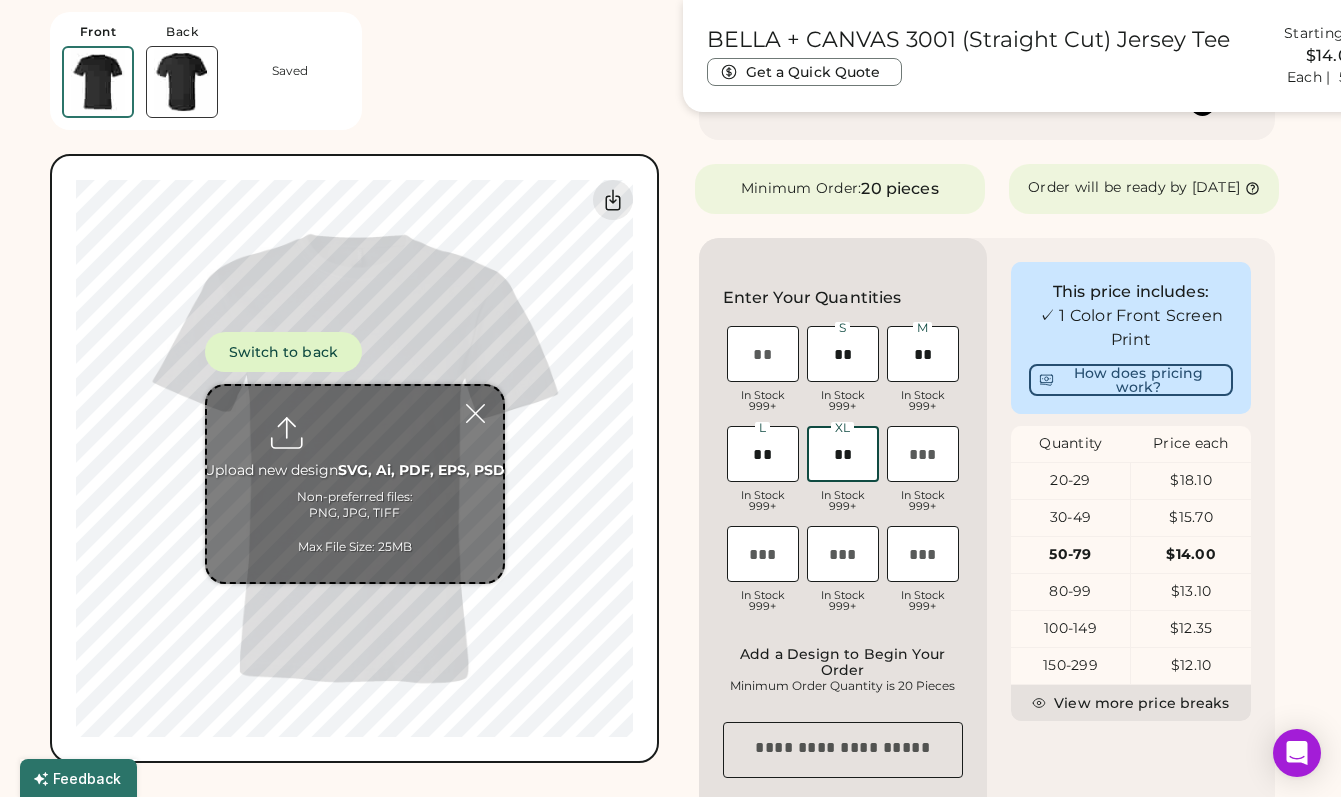 type on "**" 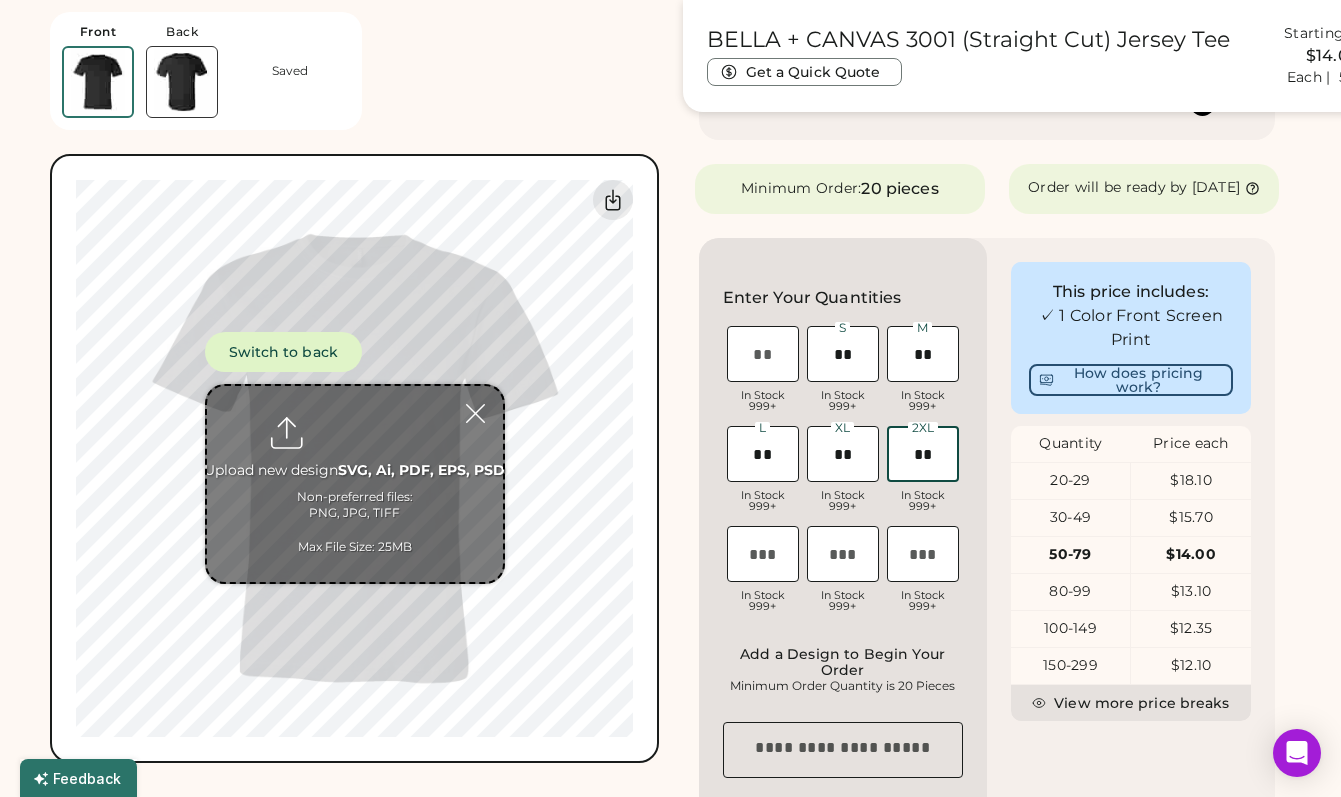 type on "**" 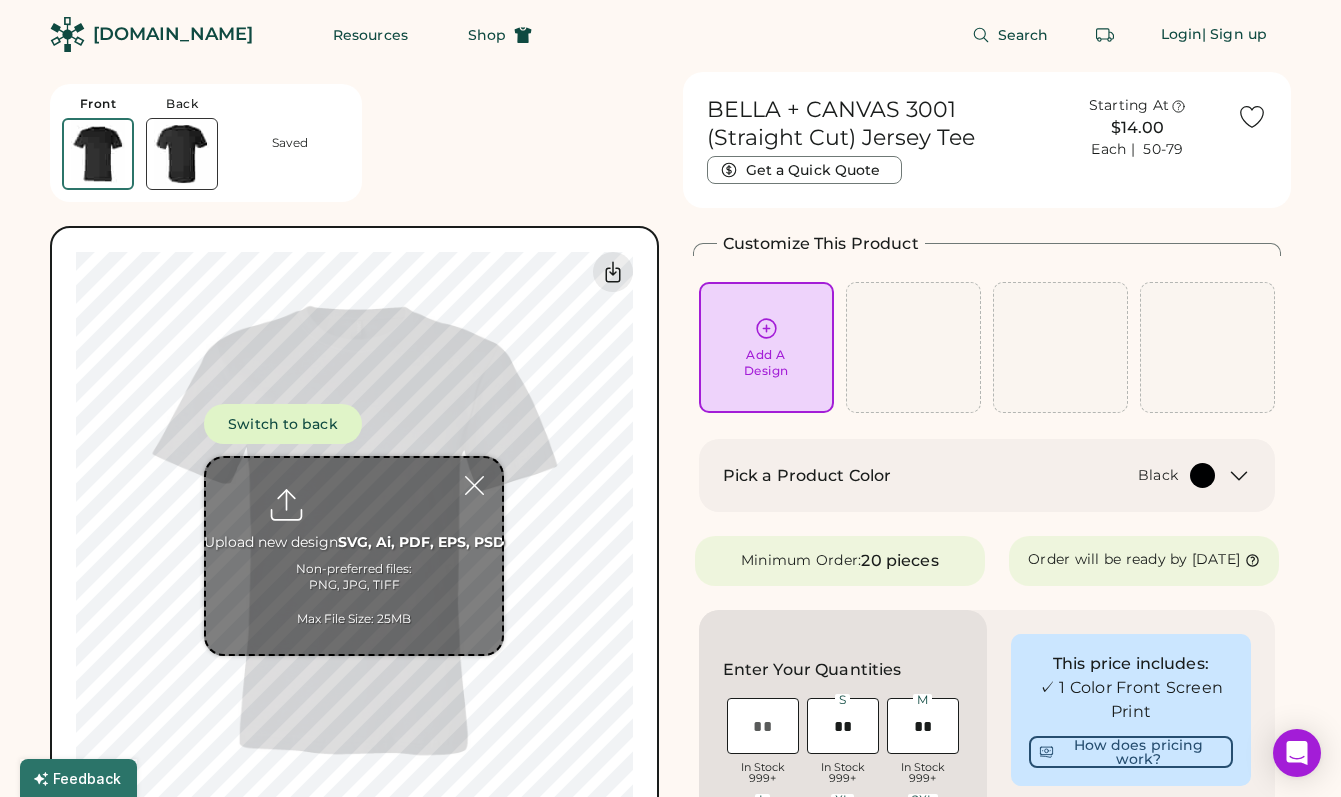 scroll, scrollTop: 0, scrollLeft: 0, axis: both 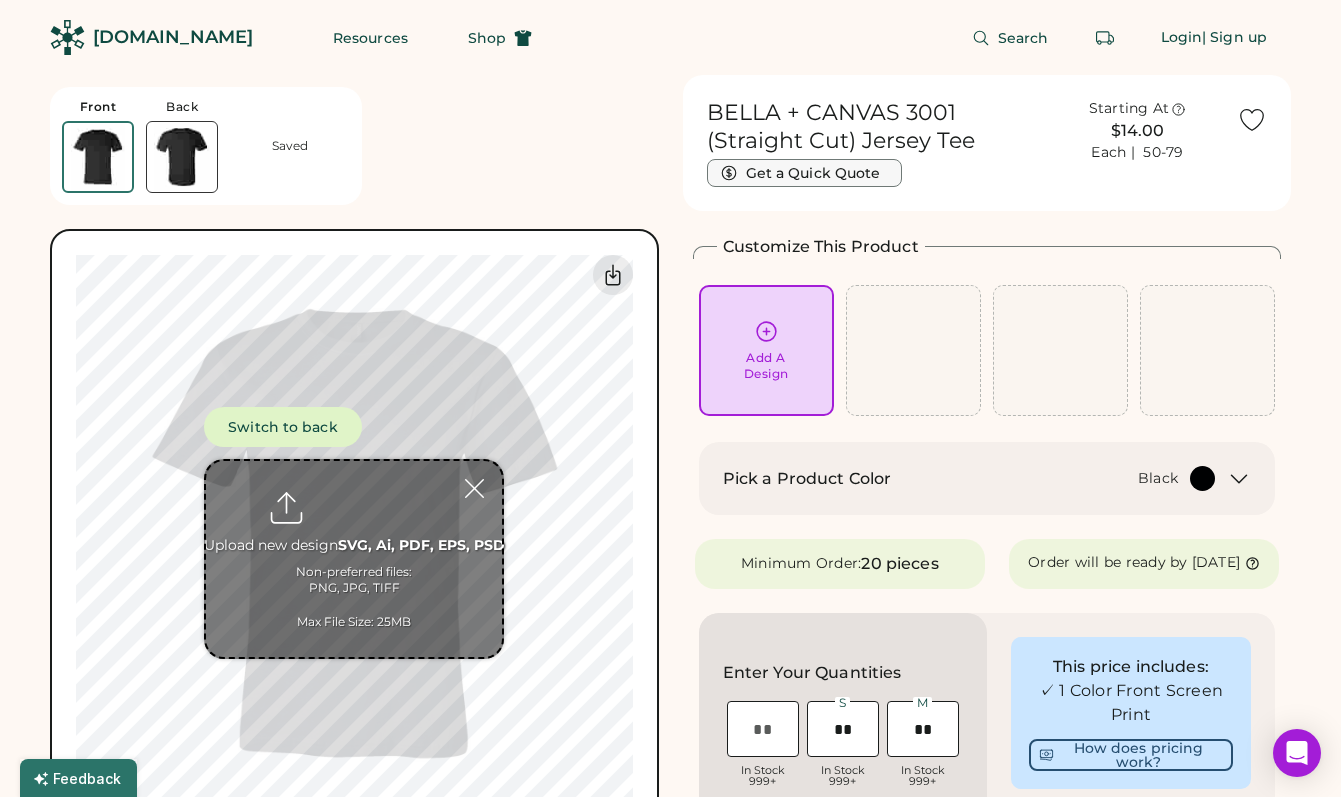 click on "Get a Quick Quote" at bounding box center (804, 173) 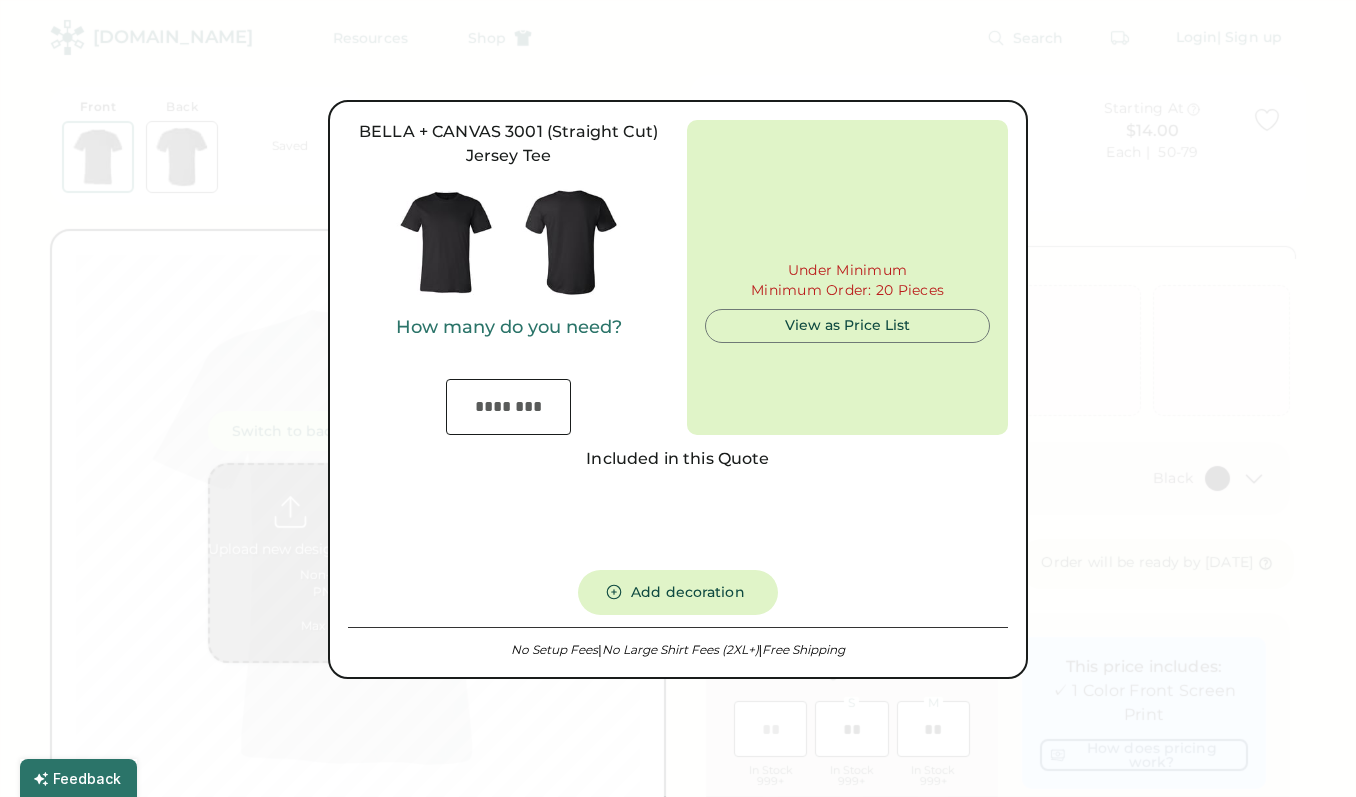 type on "***" 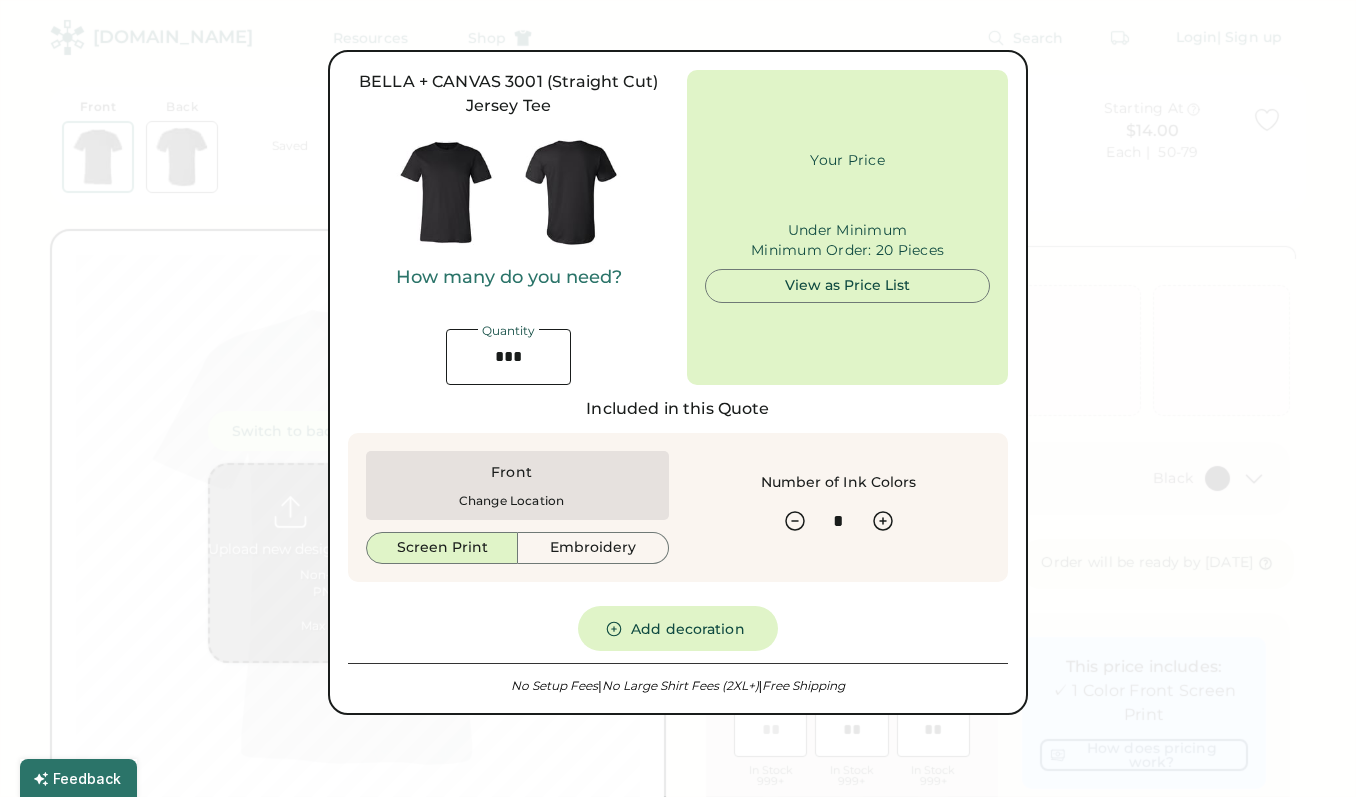 type on "******" 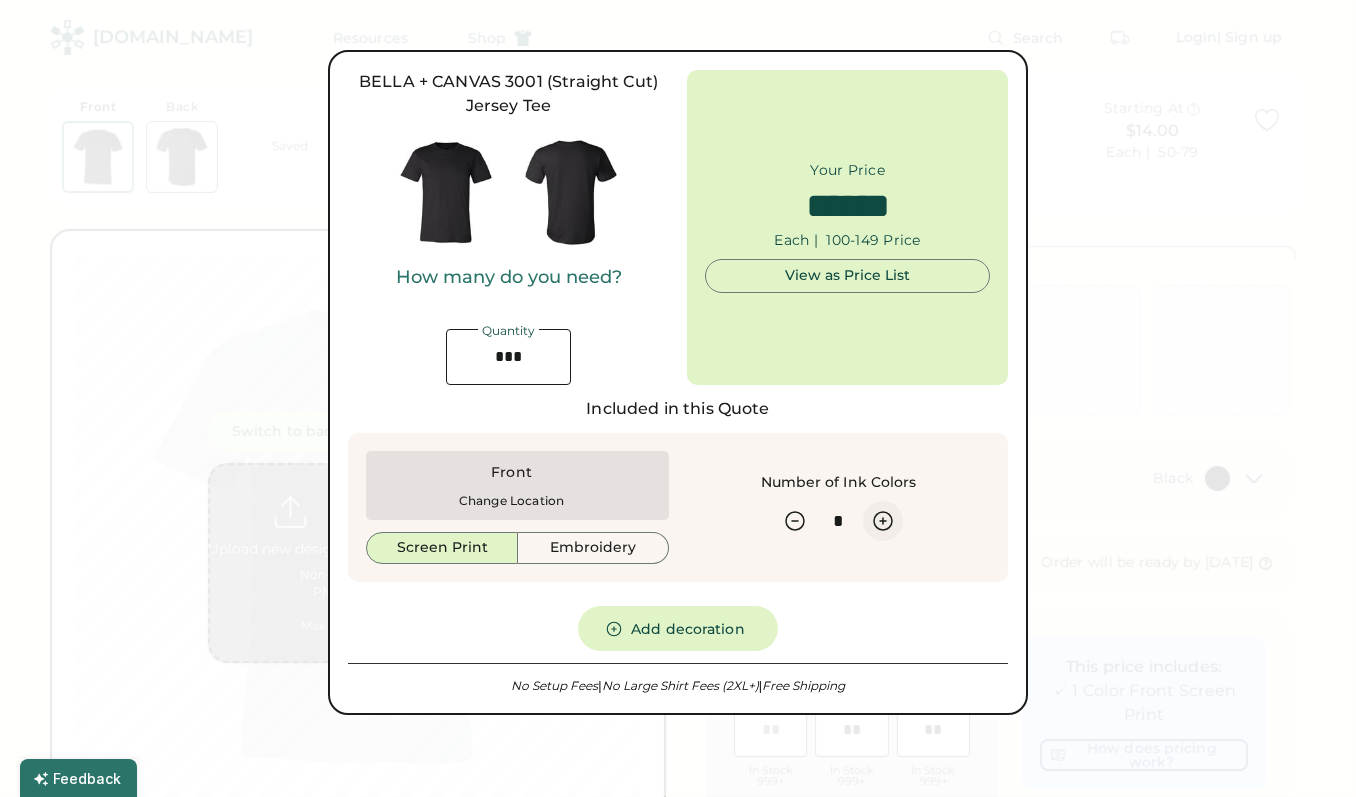 click 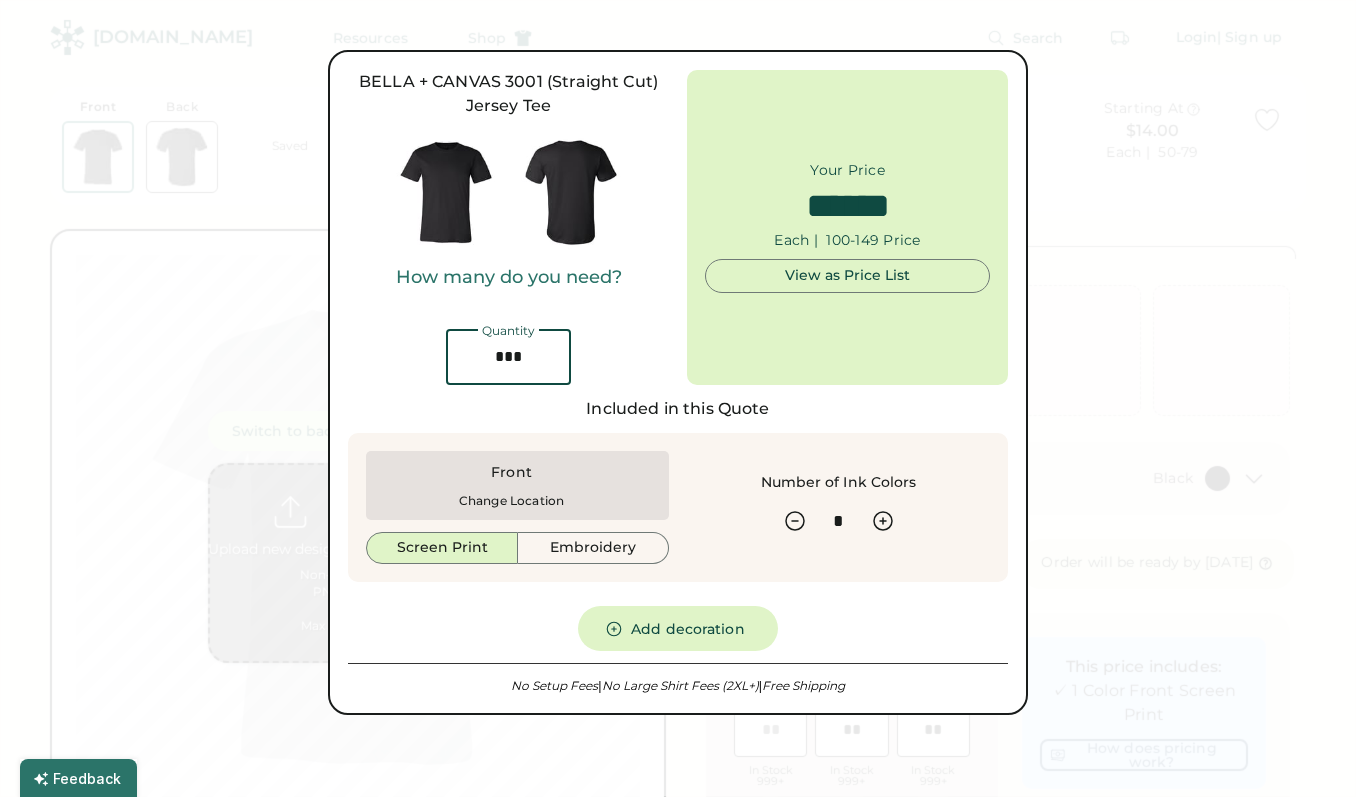 drag, startPoint x: 545, startPoint y: 358, endPoint x: 409, endPoint y: 362, distance: 136.0588 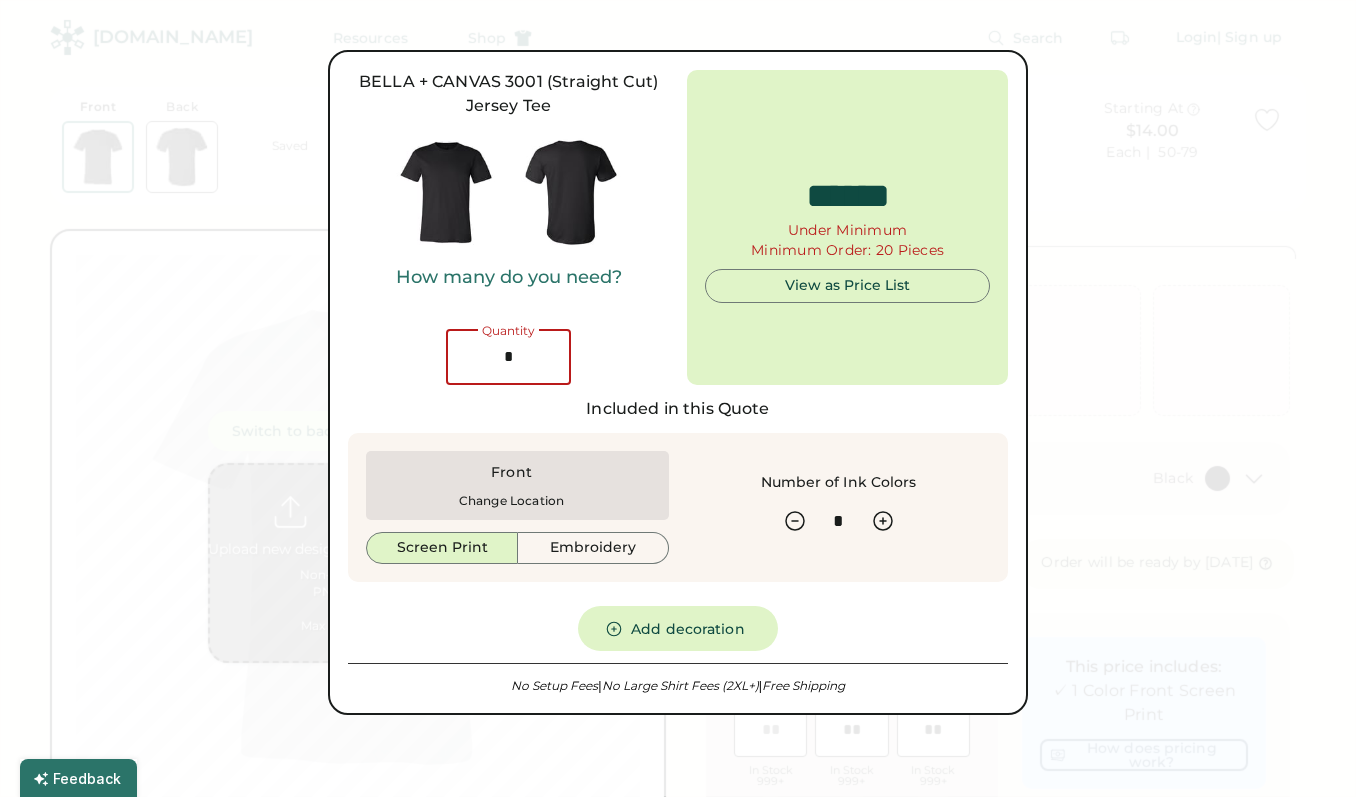 type on "**" 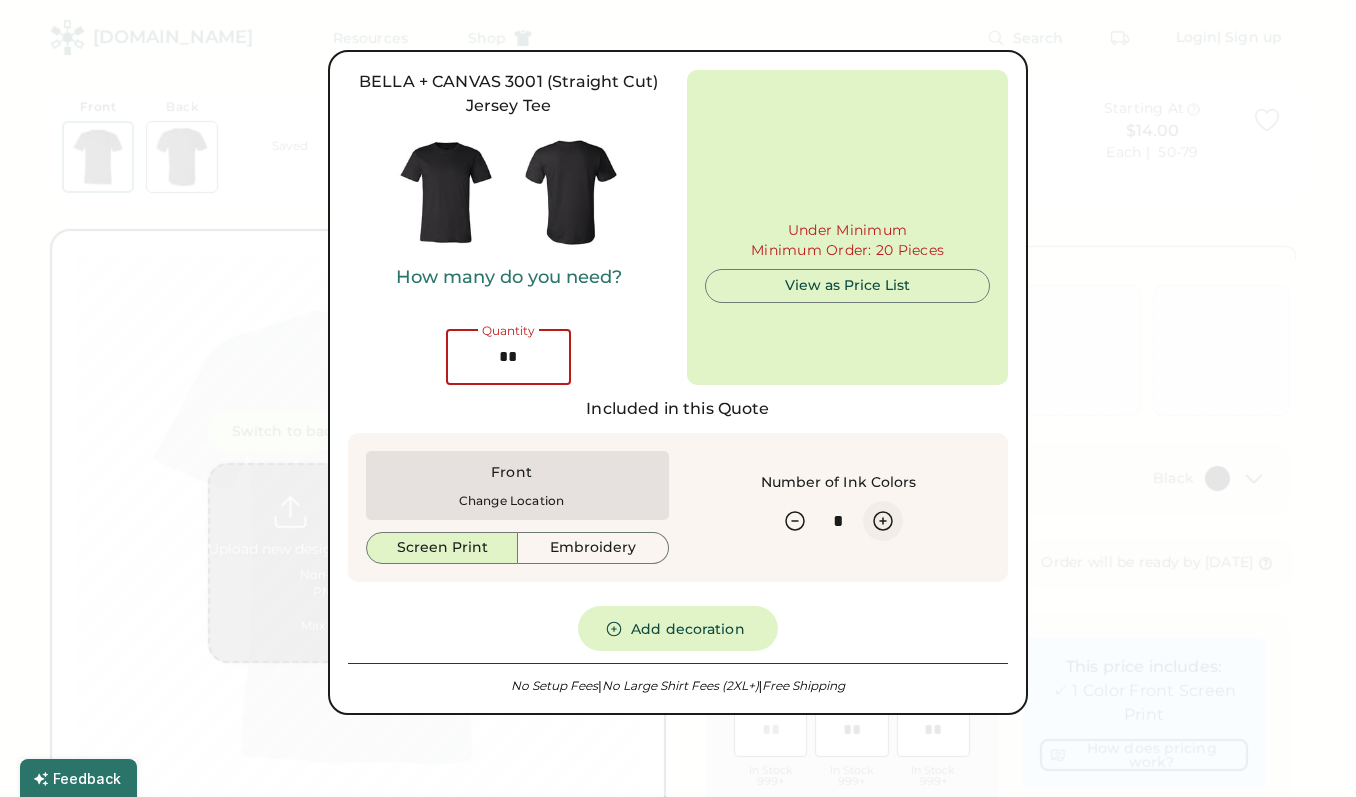 type on "******" 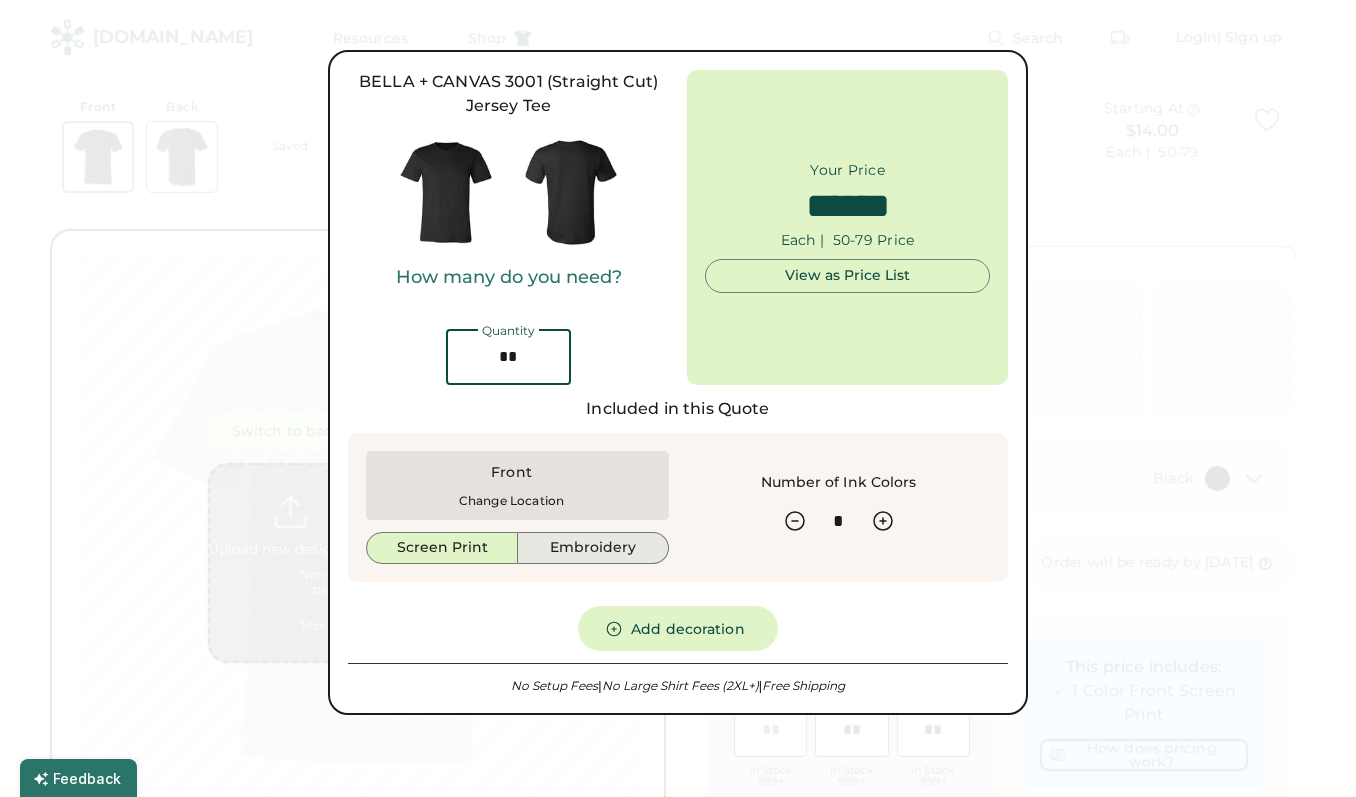 type on "**" 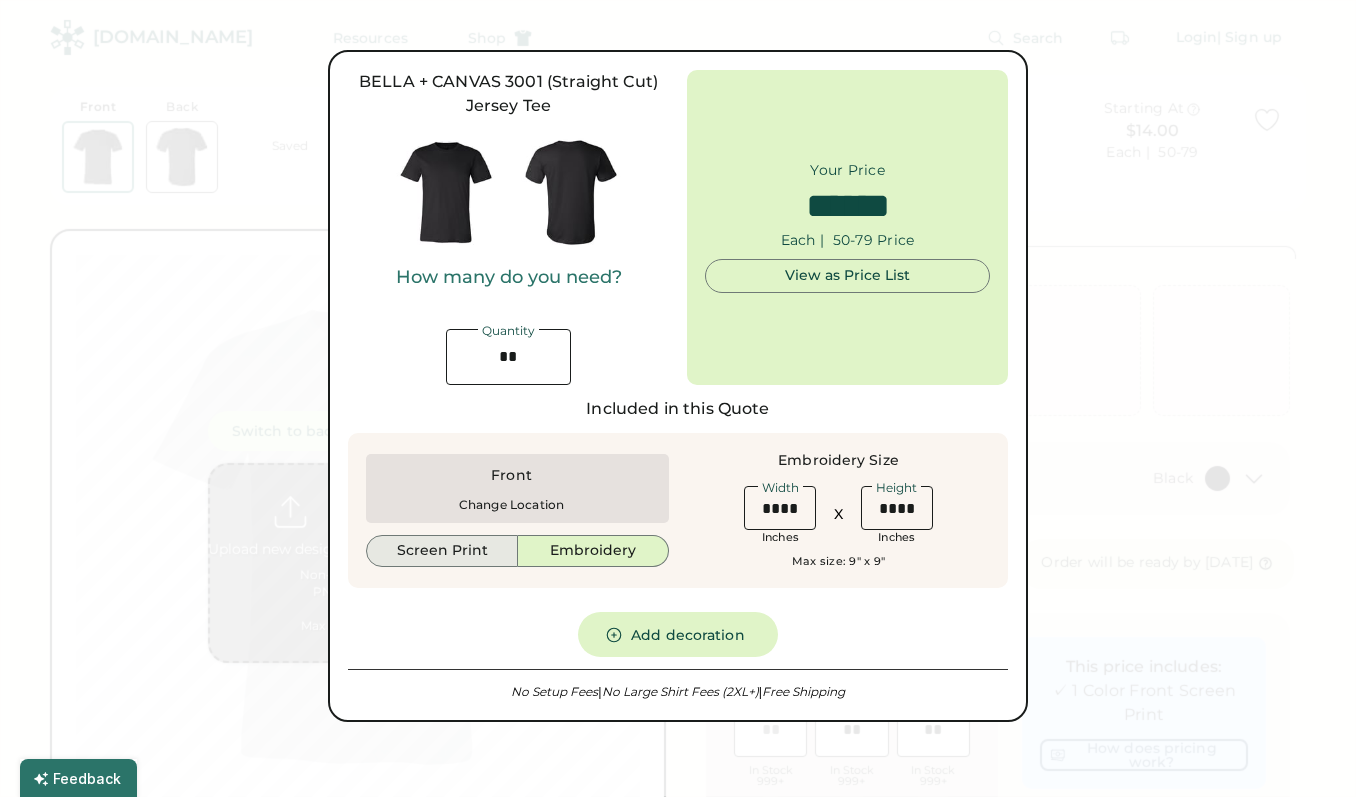 click on "Screen Print" at bounding box center (442, 551) 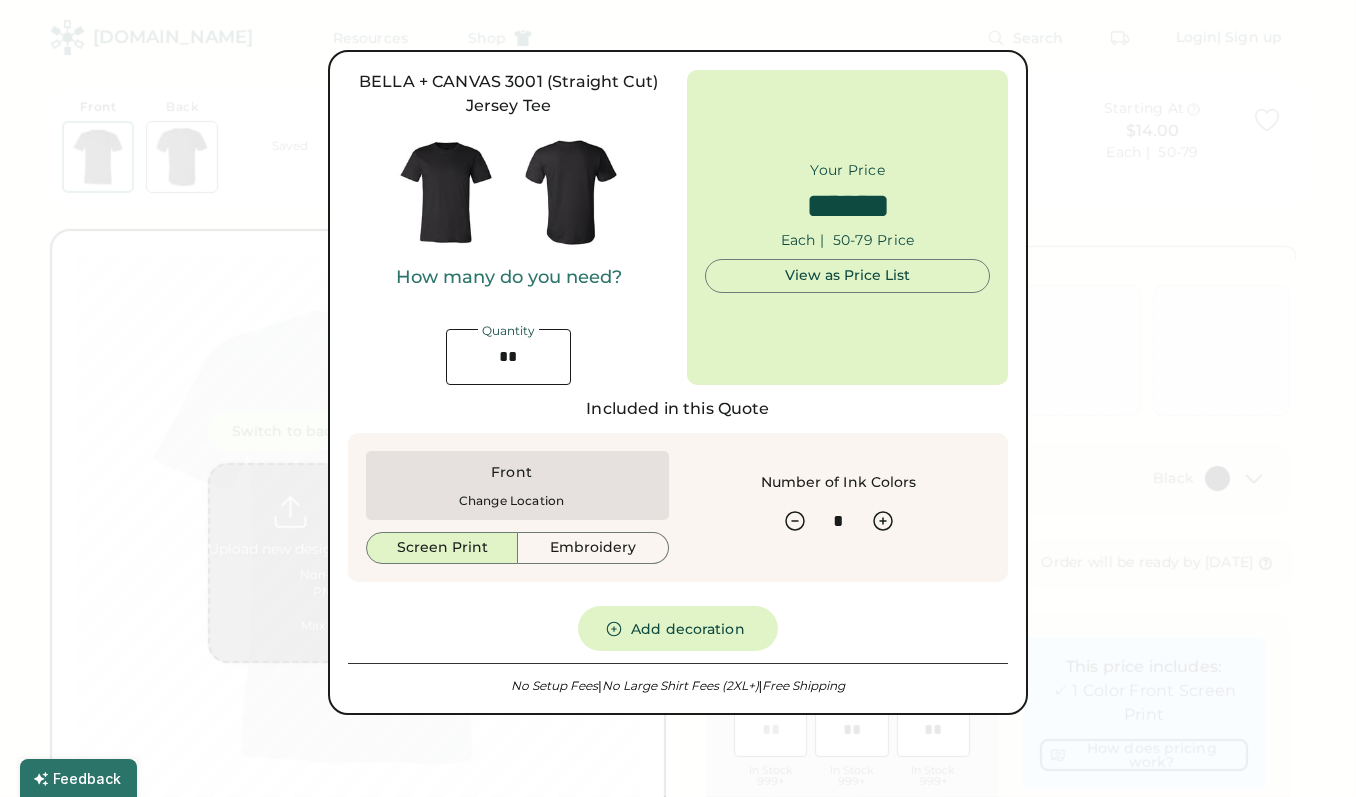 drag, startPoint x: 1052, startPoint y: 268, endPoint x: 1049, endPoint y: 75, distance: 193.02332 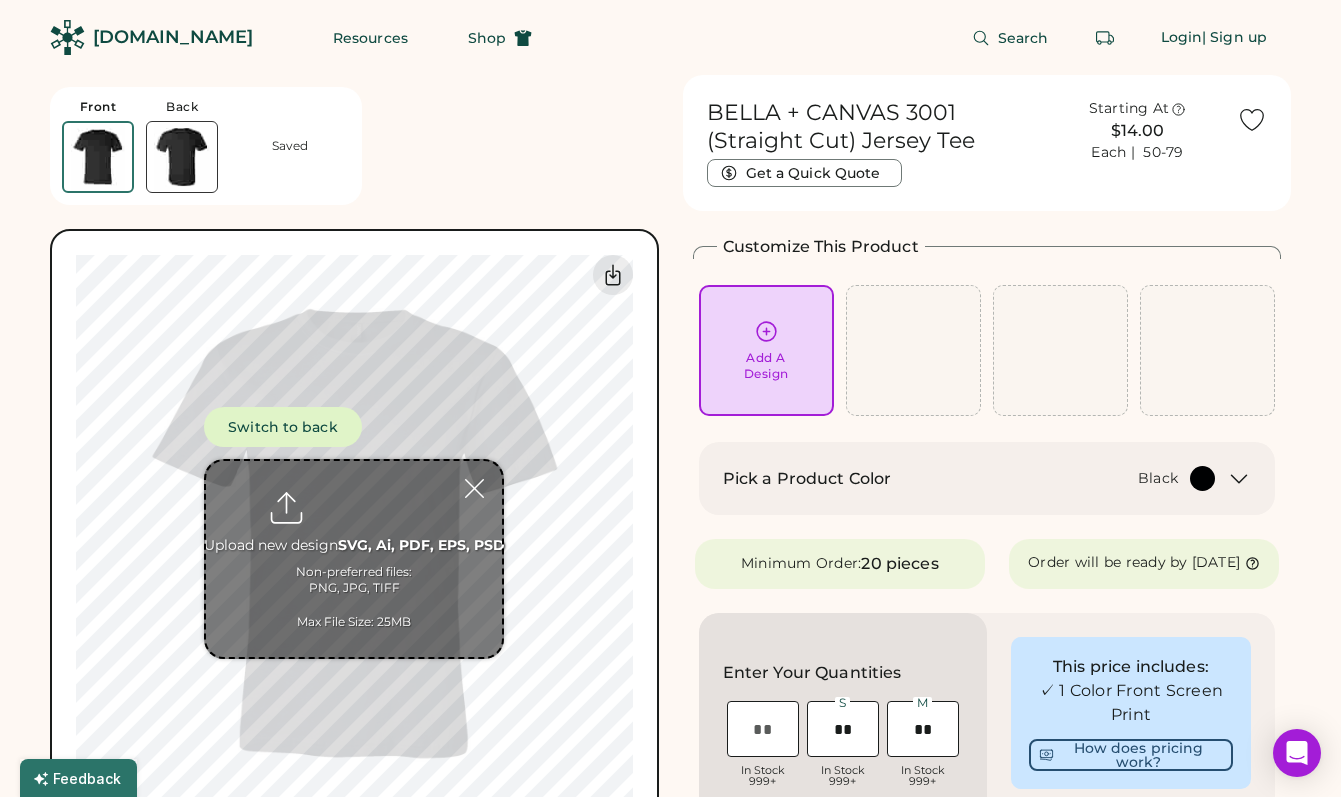 click on "Front Back Saved Switch to back Upload new design
SVG, Ai, PDF, EPS, PSD Non-preferred files:
PNG, JPG, TIFF Max File Size: 25MB    0% 0%" at bounding box center [354, 456] 